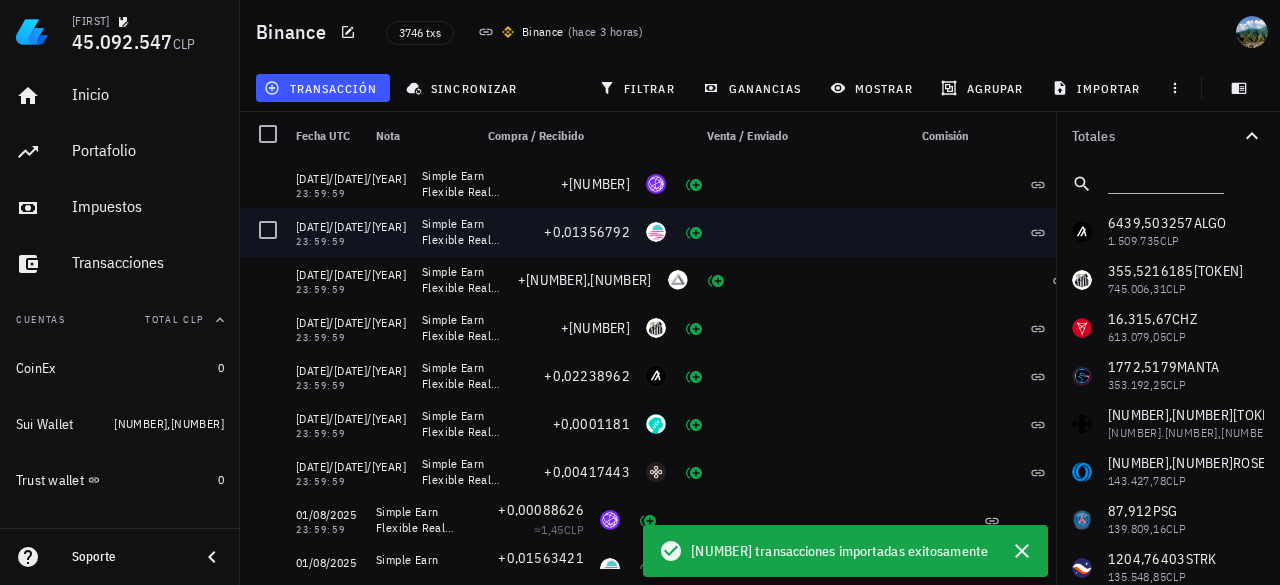 scroll, scrollTop: 0, scrollLeft: 0, axis: both 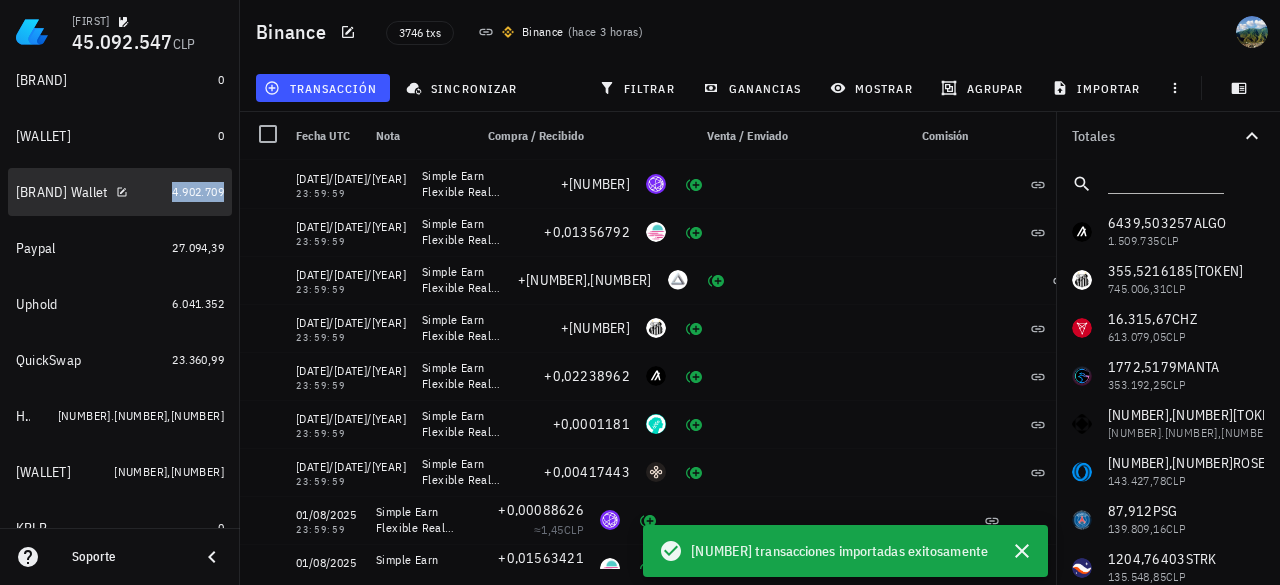 click on "4.902.709" at bounding box center [198, 191] 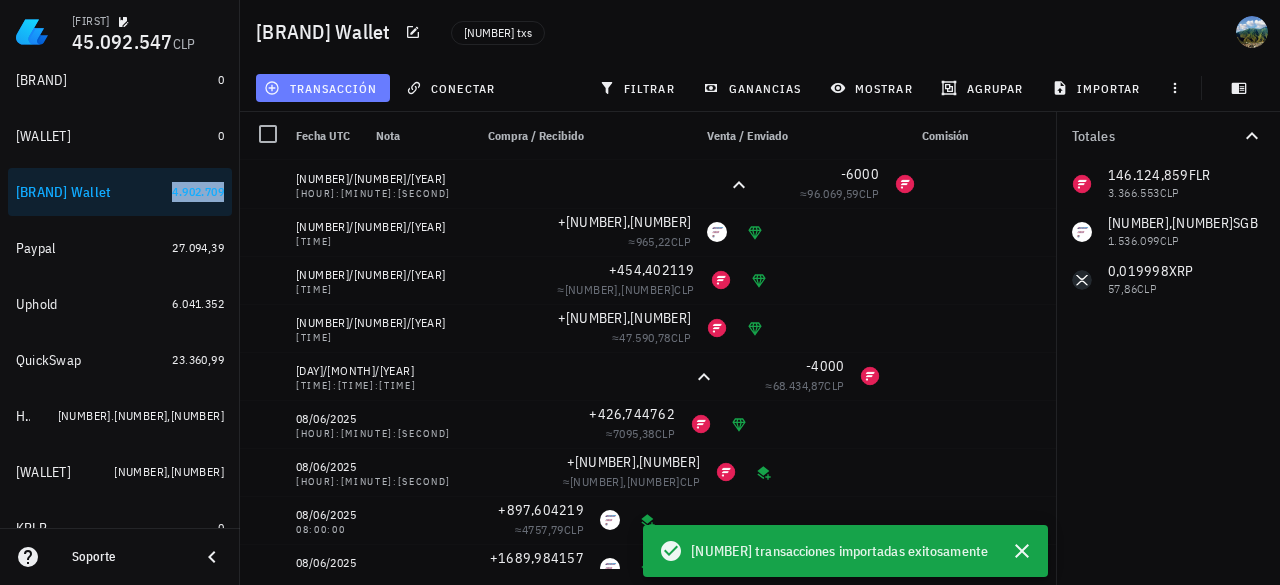 click on "transacción" at bounding box center (322, 88) 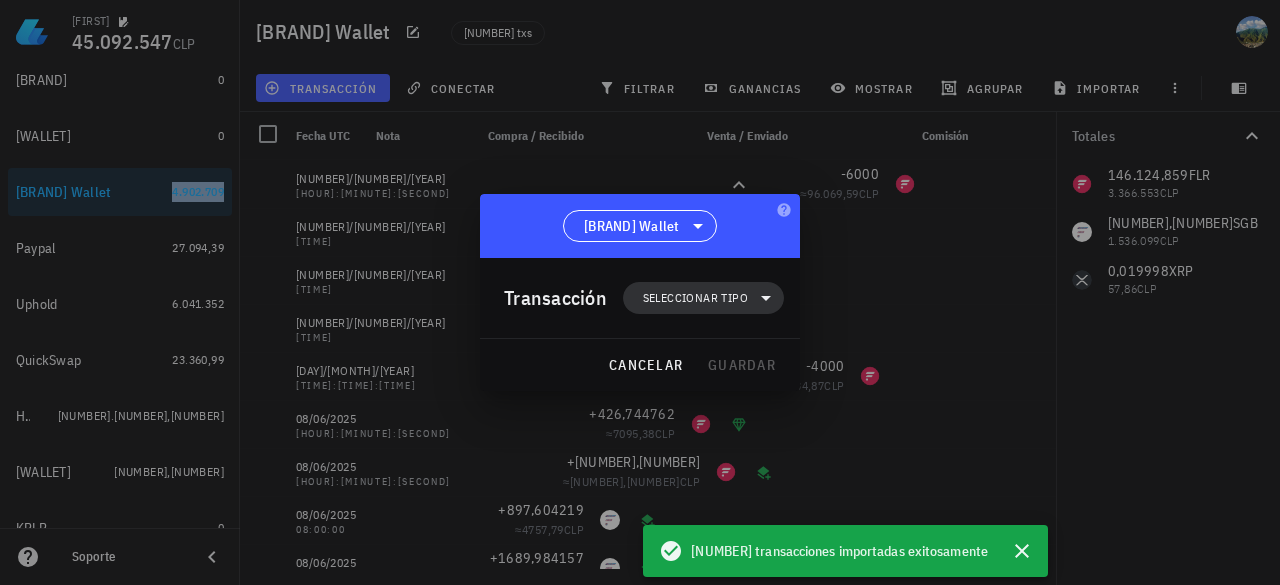 click 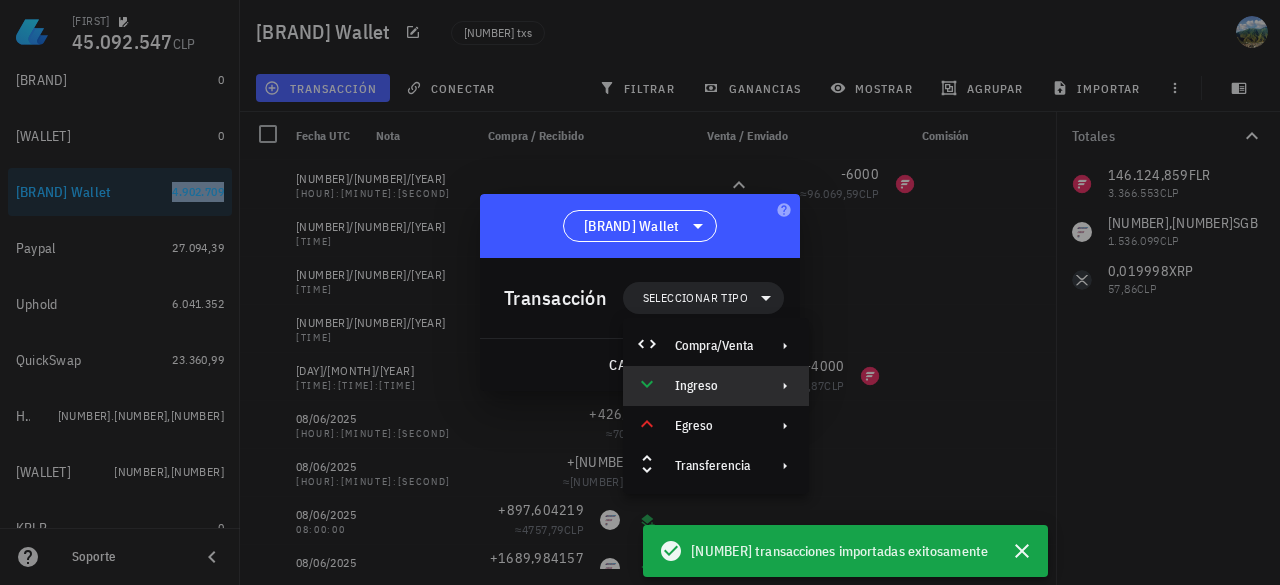 click on "Ingreso" at bounding box center (714, 386) 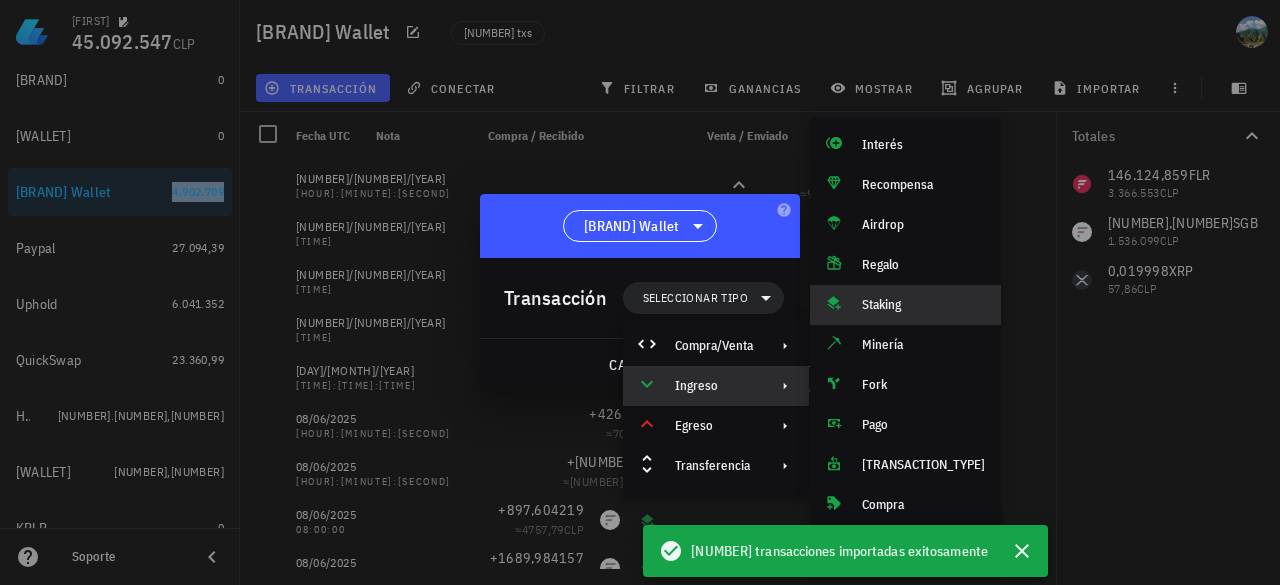 click on "Staking" at bounding box center [923, 305] 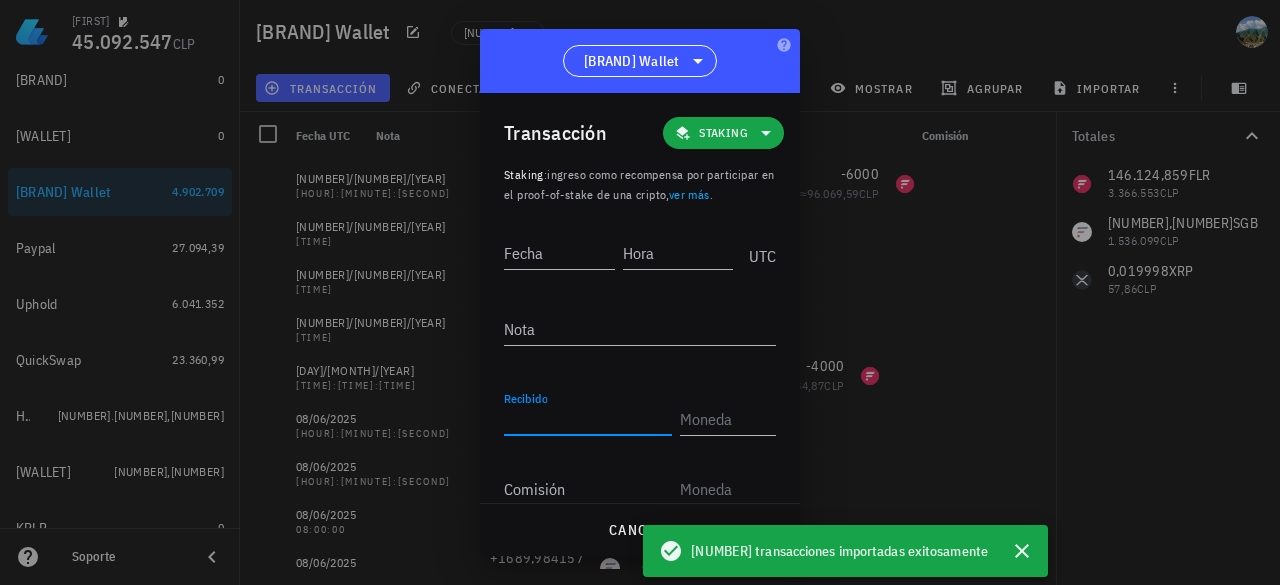 click on "Recibido" at bounding box center [592, 413] 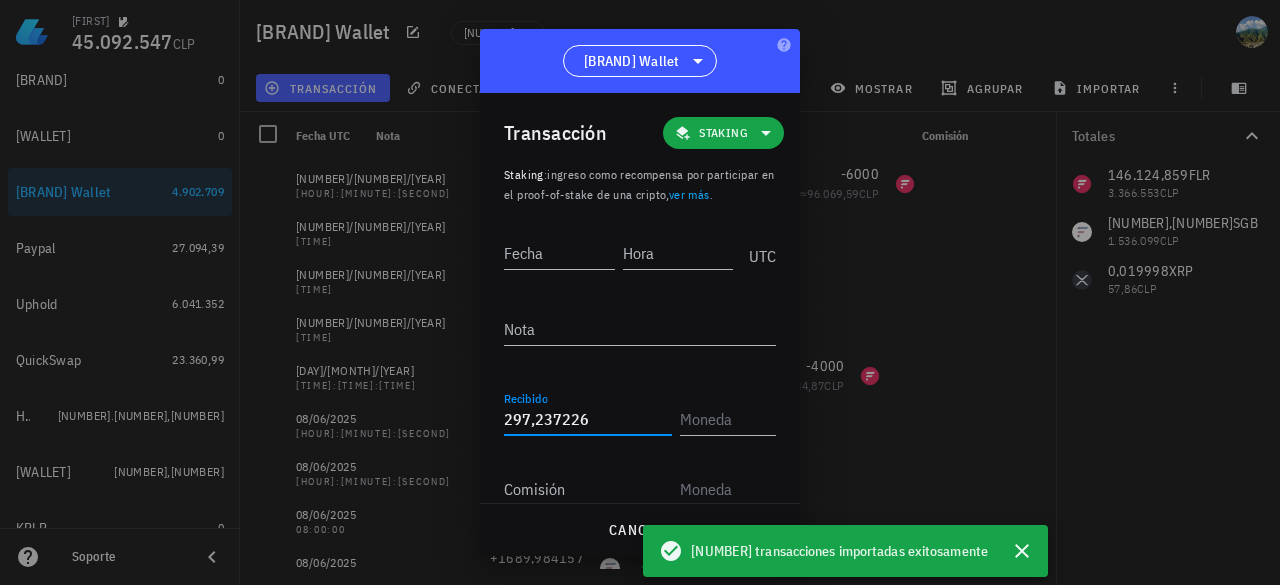 type on "297,237226" 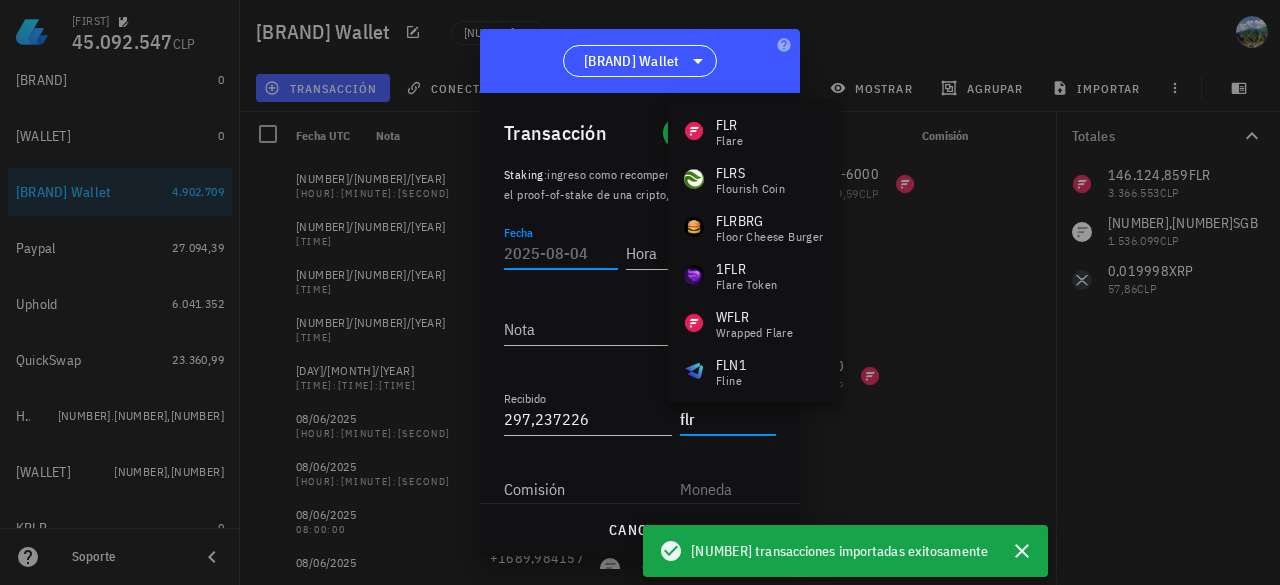click on "Fecha" at bounding box center (561, 253) 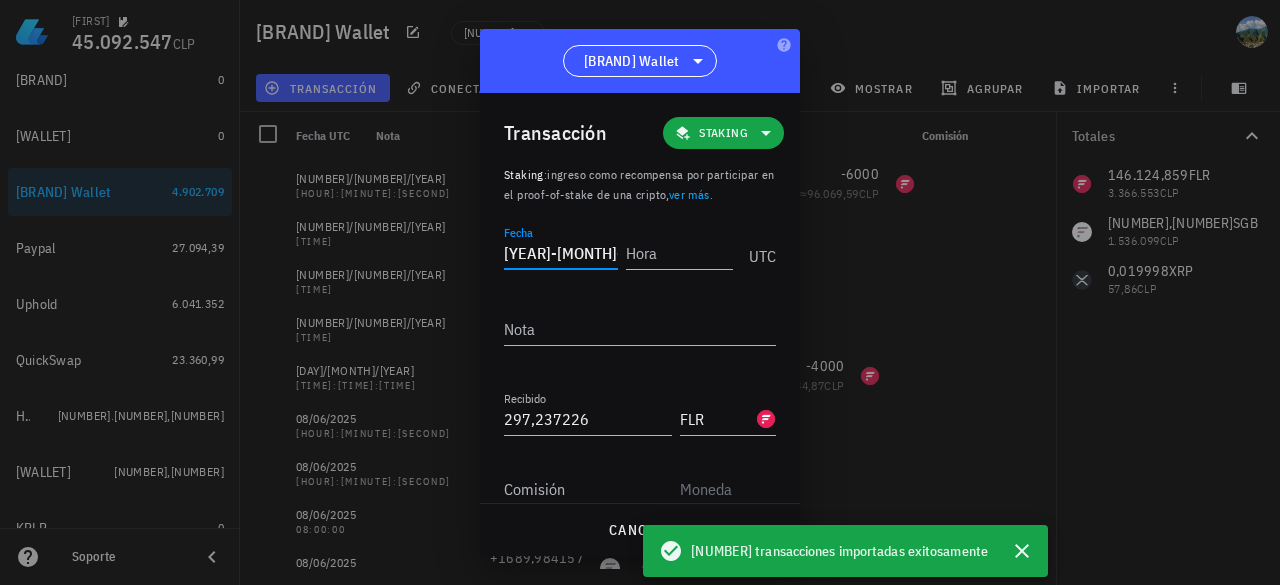 type on "[YEAR]-[MONTH]-[DAY]" 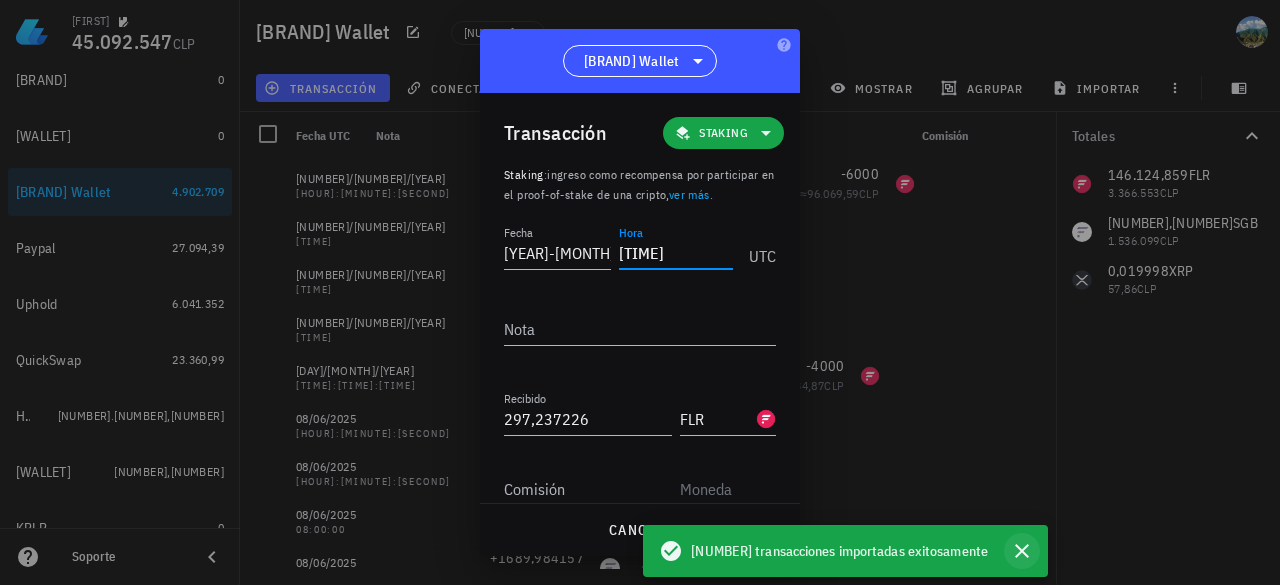 type on "[TIME]" 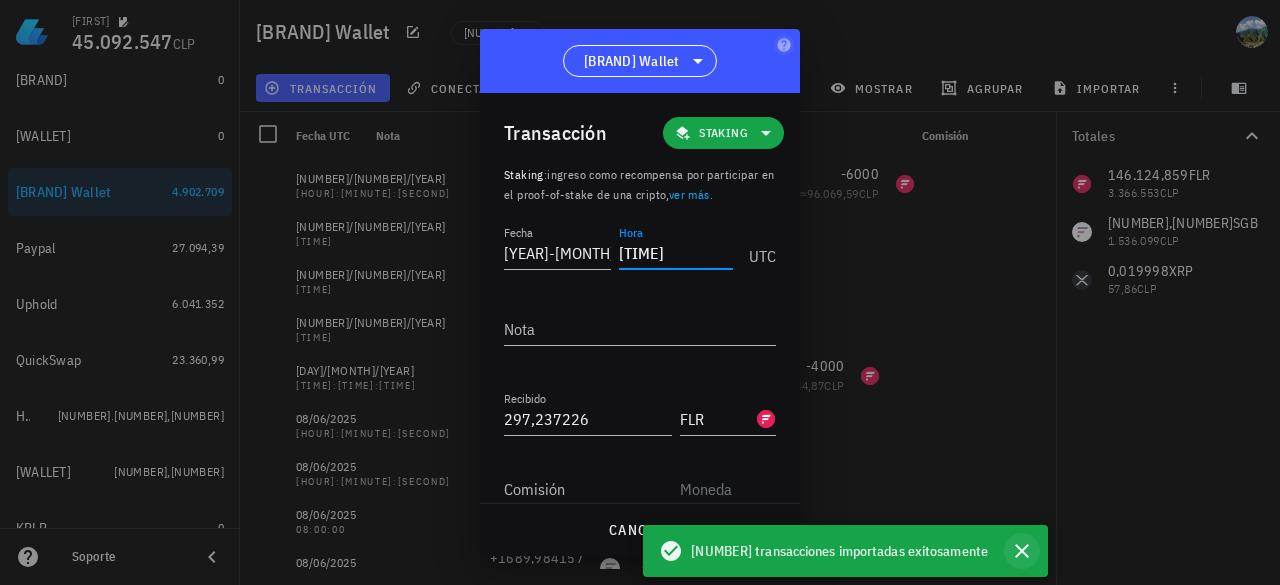 click 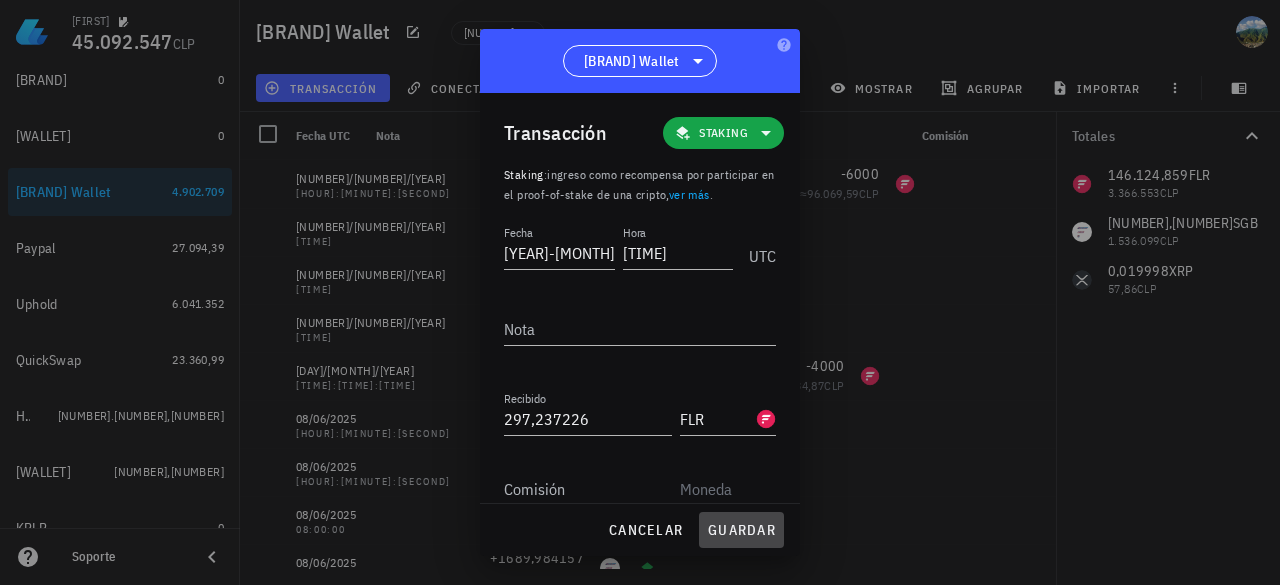click on "guardar" at bounding box center [741, 530] 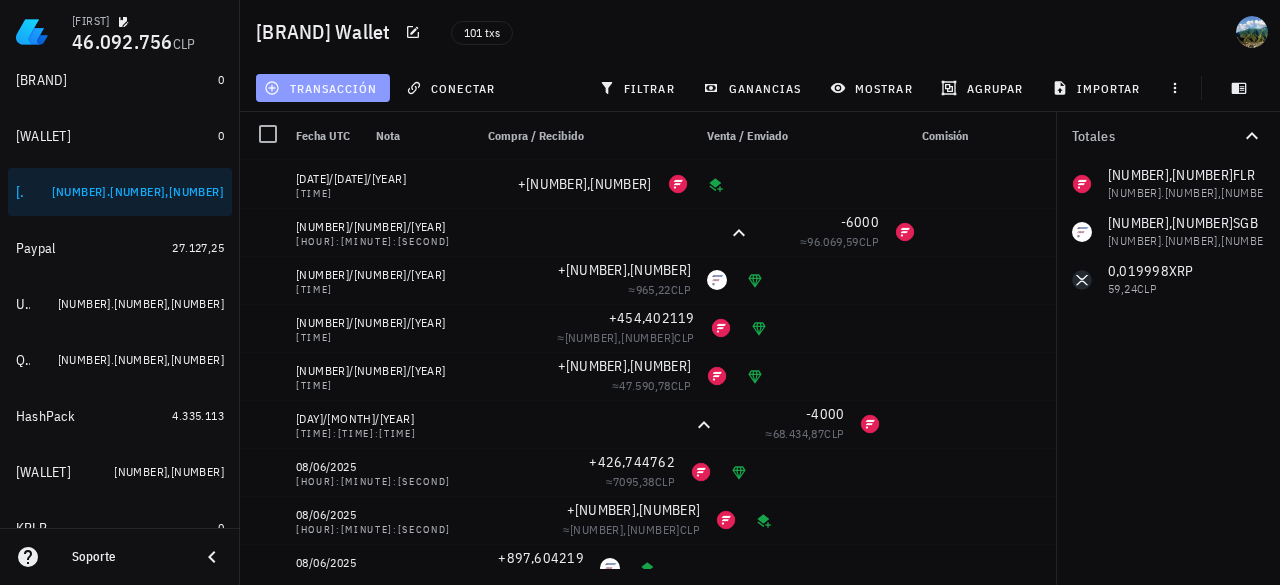 click on "transacción" at bounding box center [322, 88] 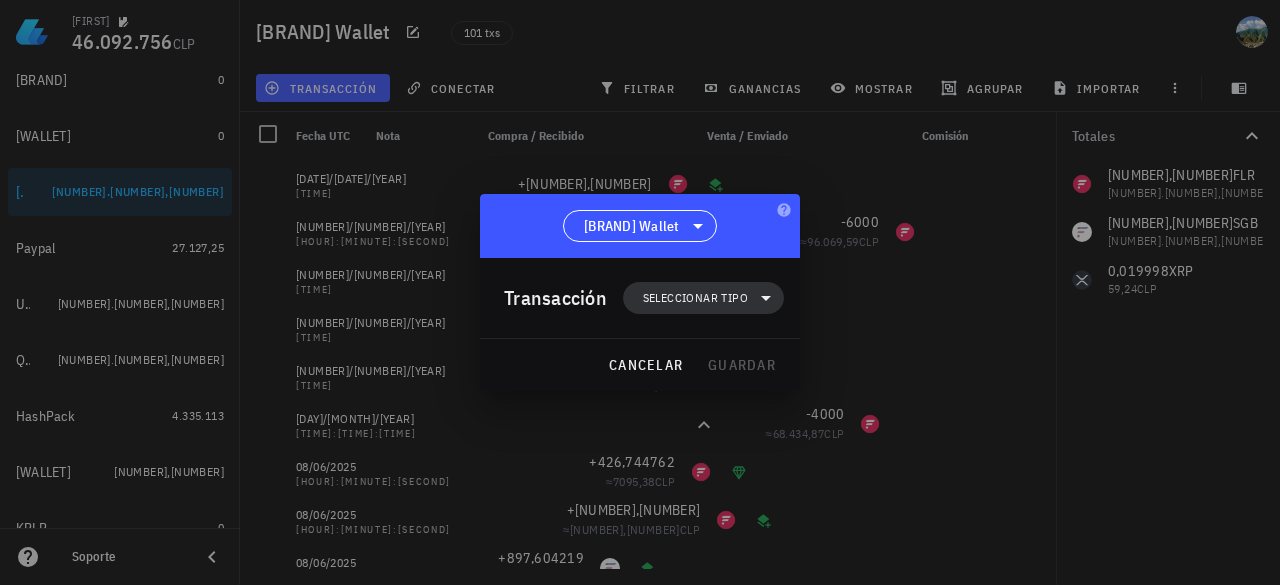 click on "Seleccionar tipo" at bounding box center (695, 298) 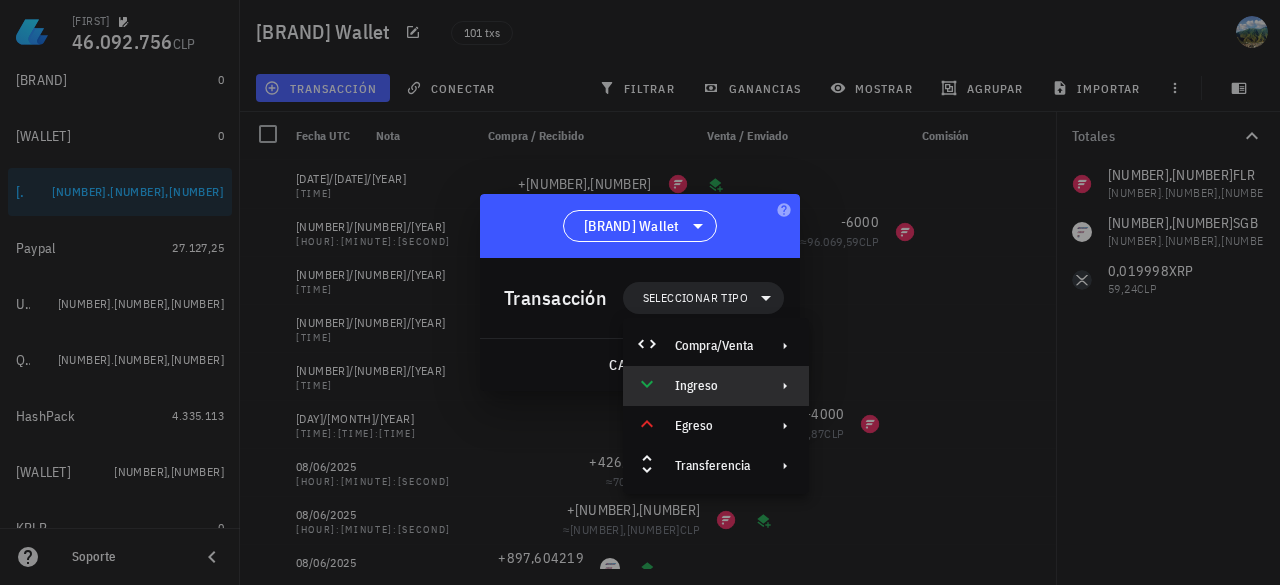 click on "Ingreso" at bounding box center (714, 386) 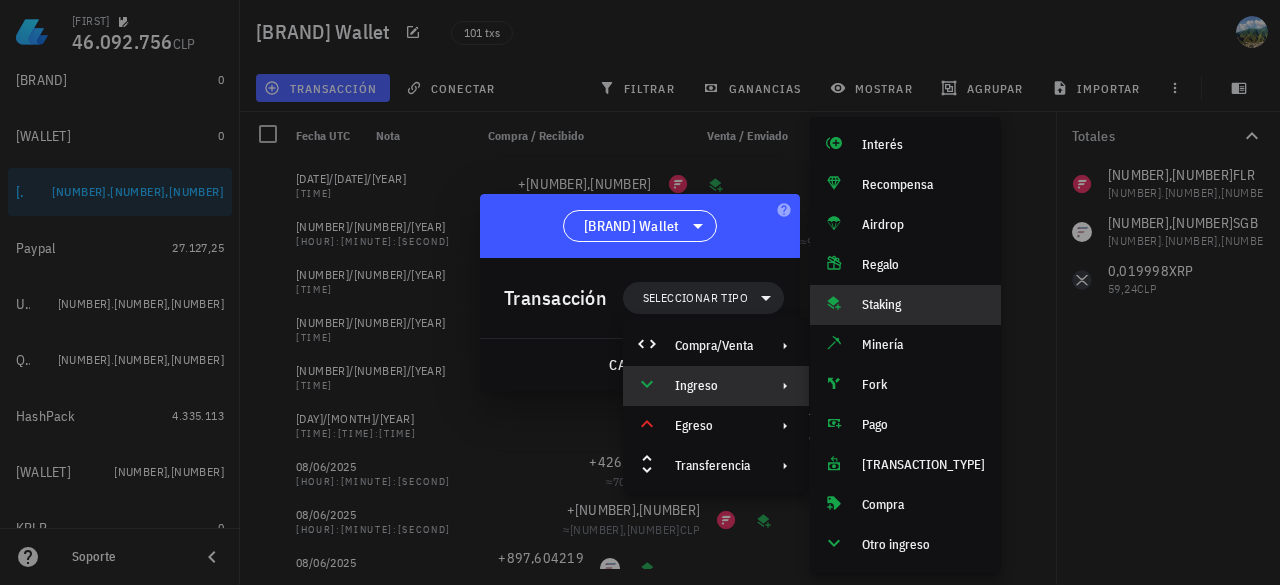 click on "Staking" at bounding box center [923, 305] 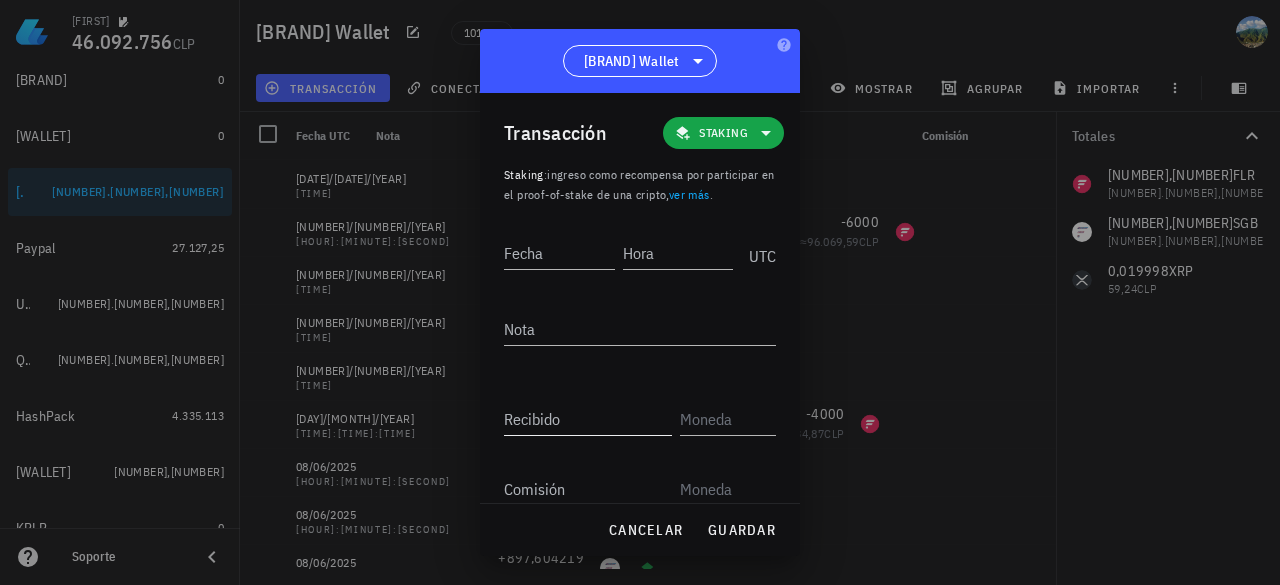 click on "Recibido" at bounding box center [588, 419] 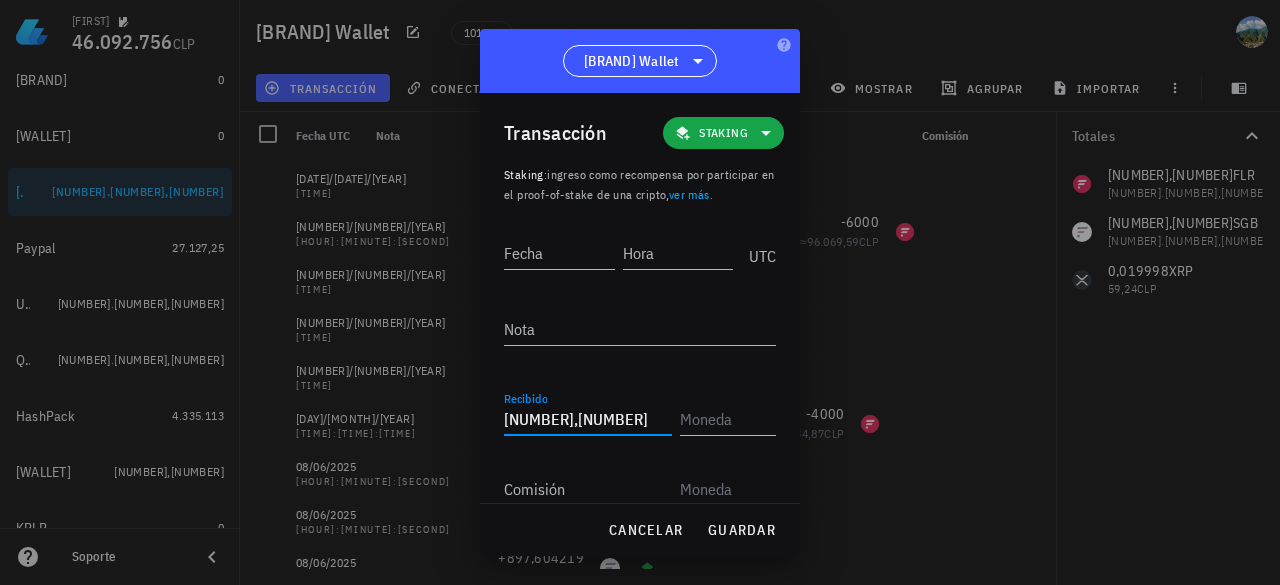 type on "2.796,415301" 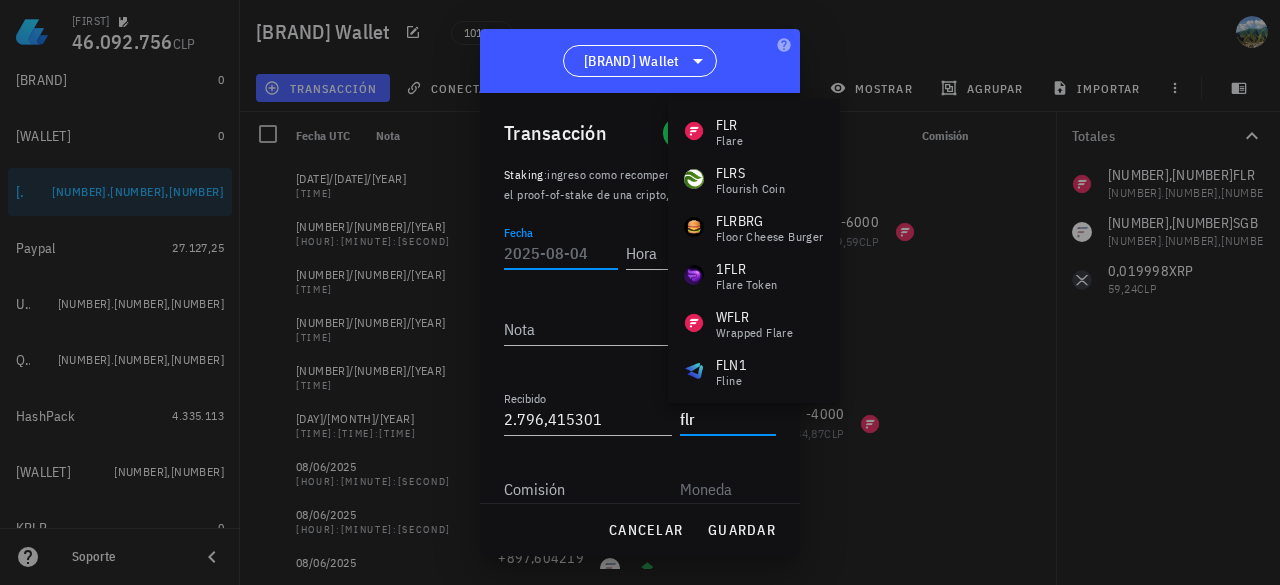 click on "Fecha" at bounding box center [561, 253] 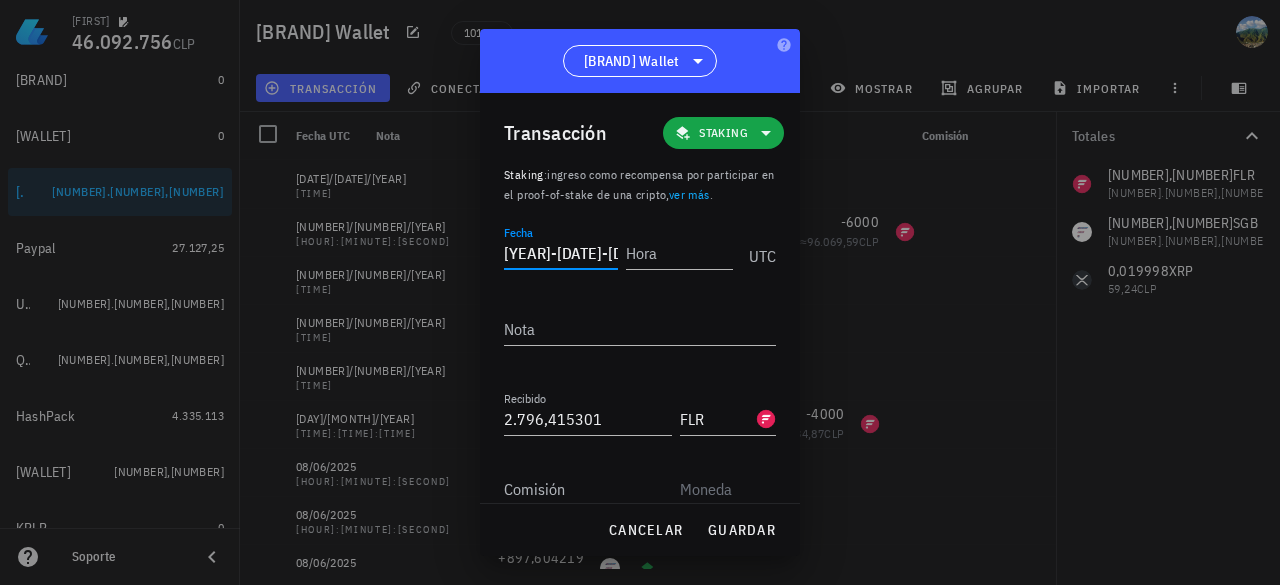 type on "[YEAR]-[DATE]-[DATE]" 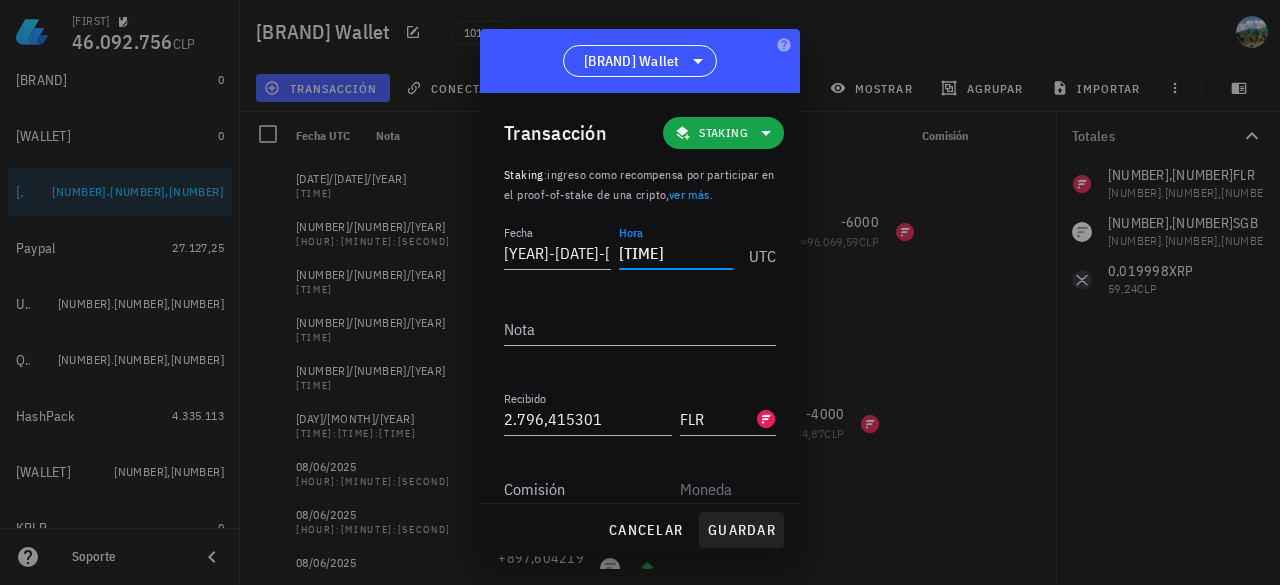 type on "[TIME]" 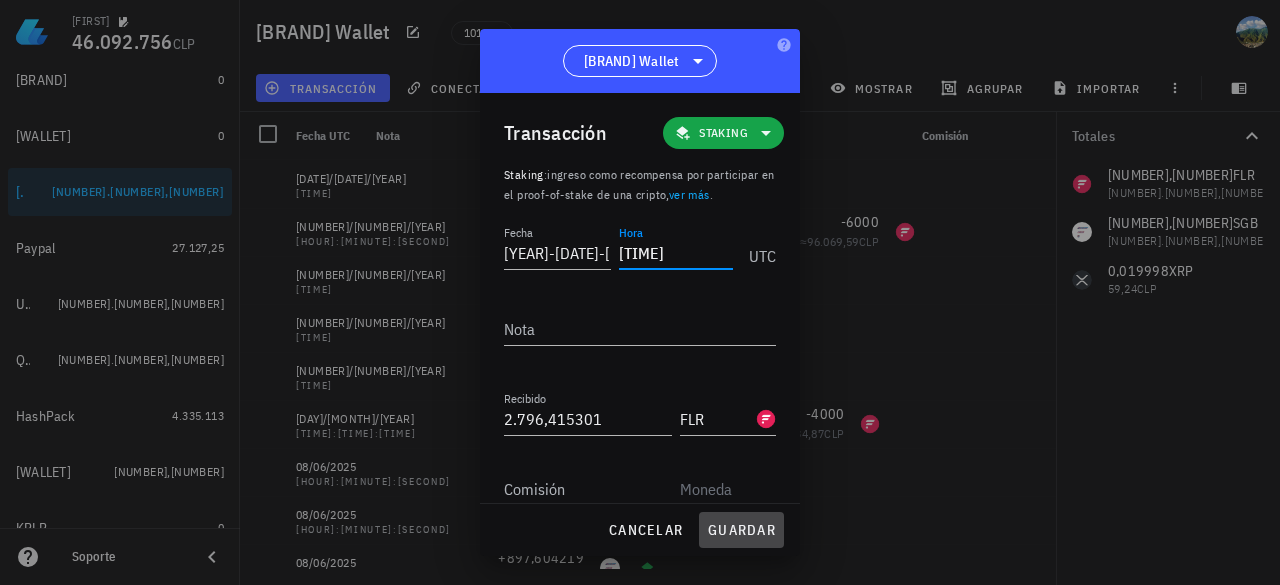 click on "guardar" at bounding box center [741, 530] 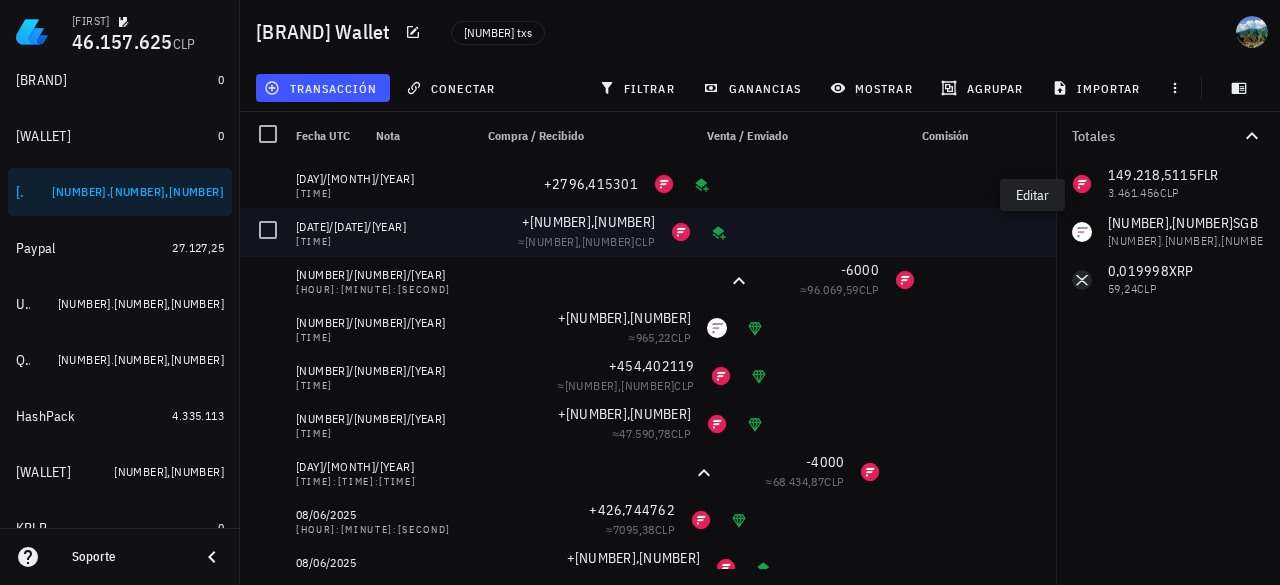 click 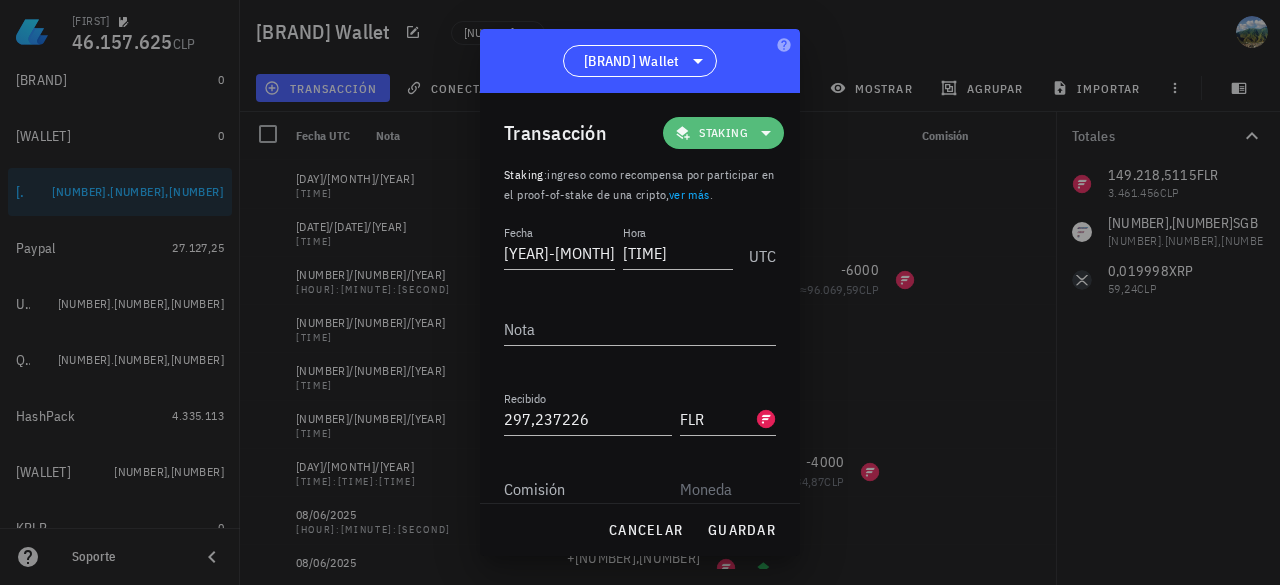 click on "Staking" at bounding box center (723, 133) 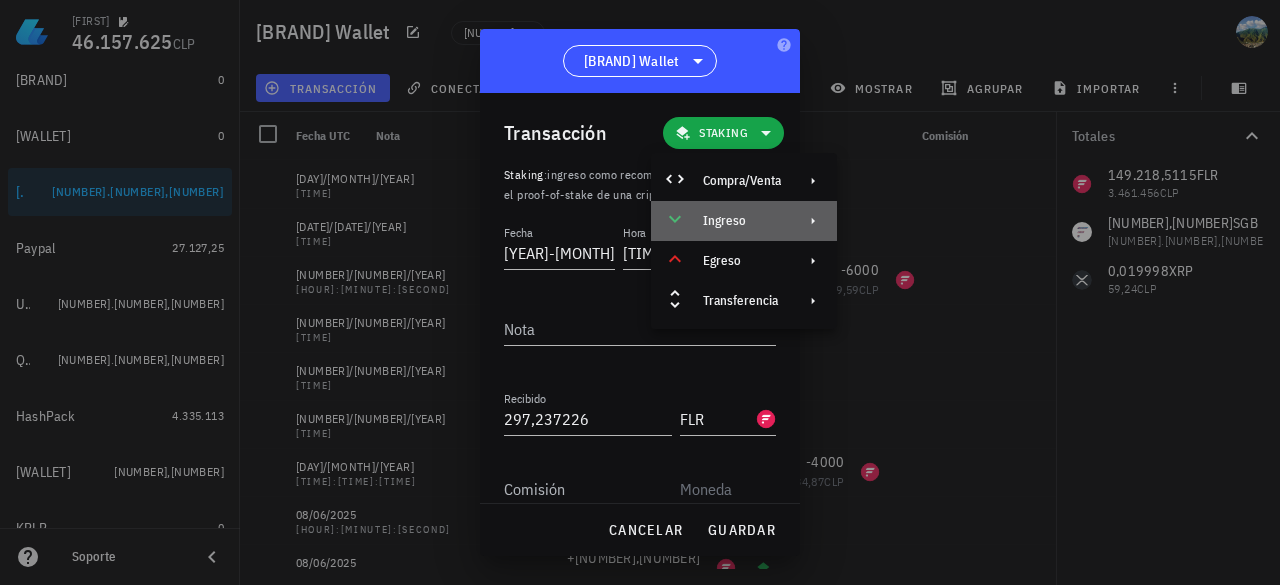 click on "Ingreso" at bounding box center [742, 221] 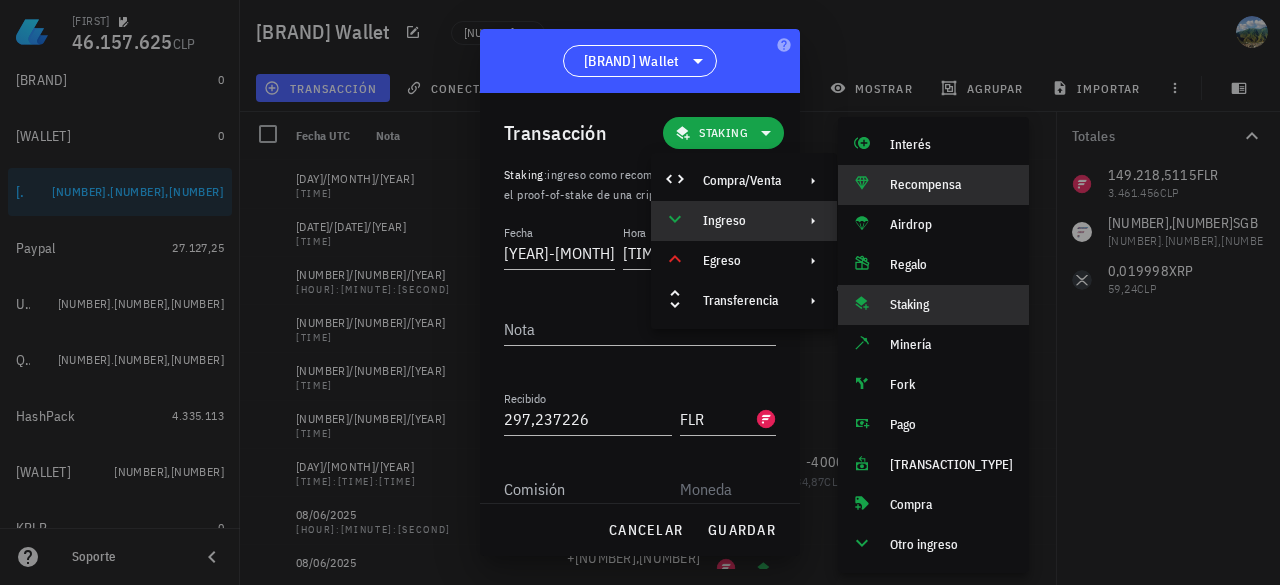click on "Recompensa" at bounding box center (951, 185) 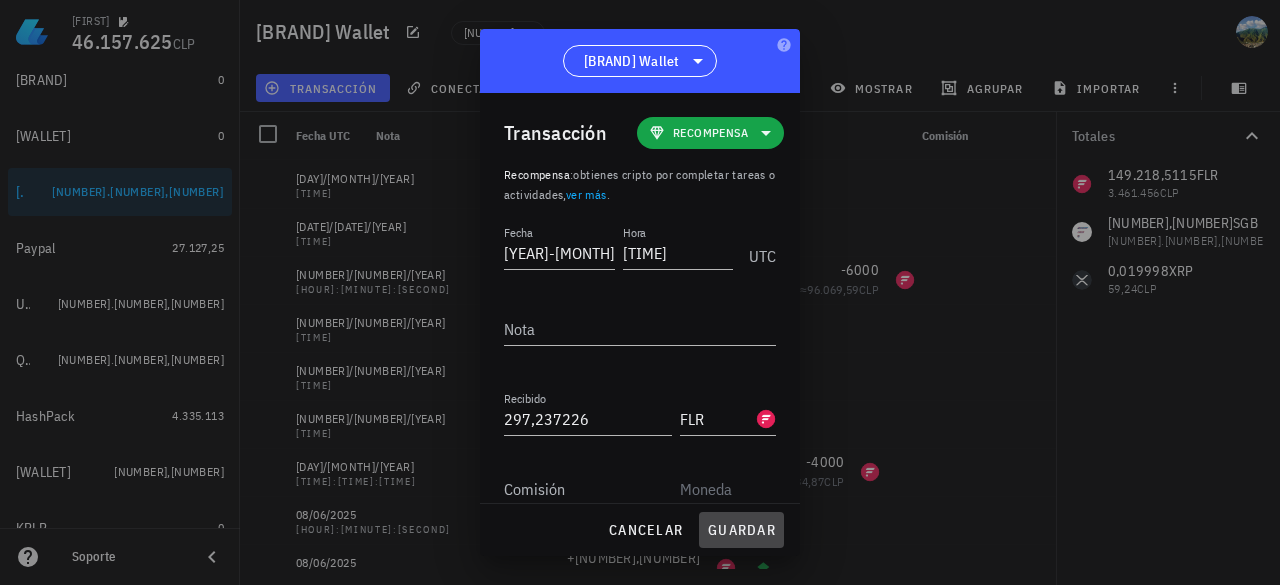 click on "guardar" at bounding box center (741, 530) 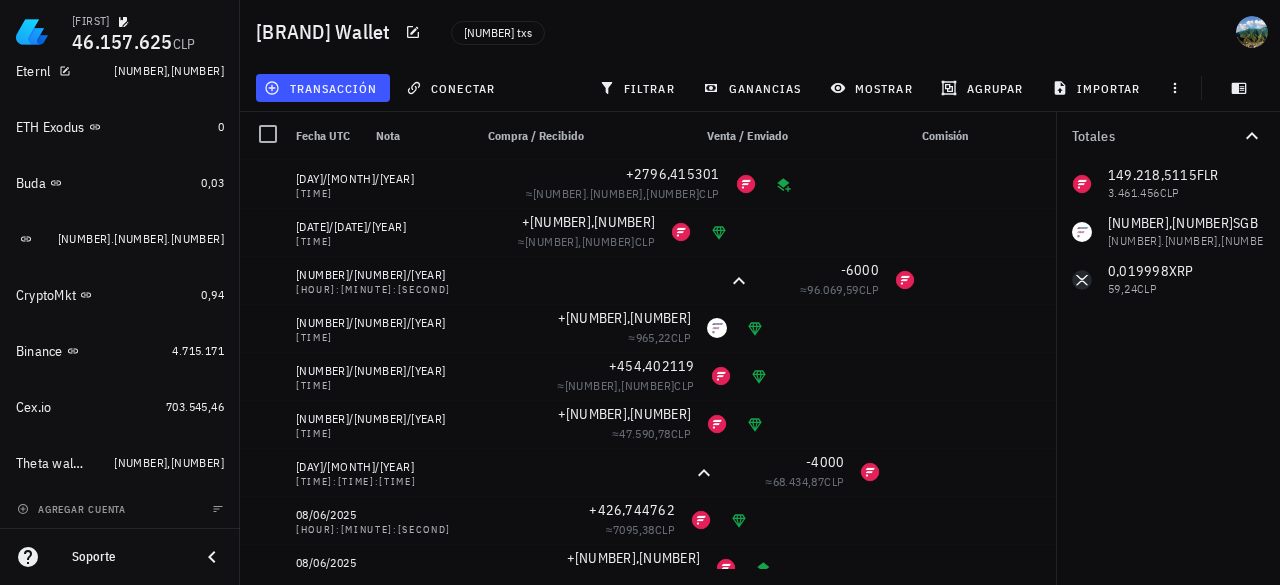 scroll, scrollTop: 1756, scrollLeft: 0, axis: vertical 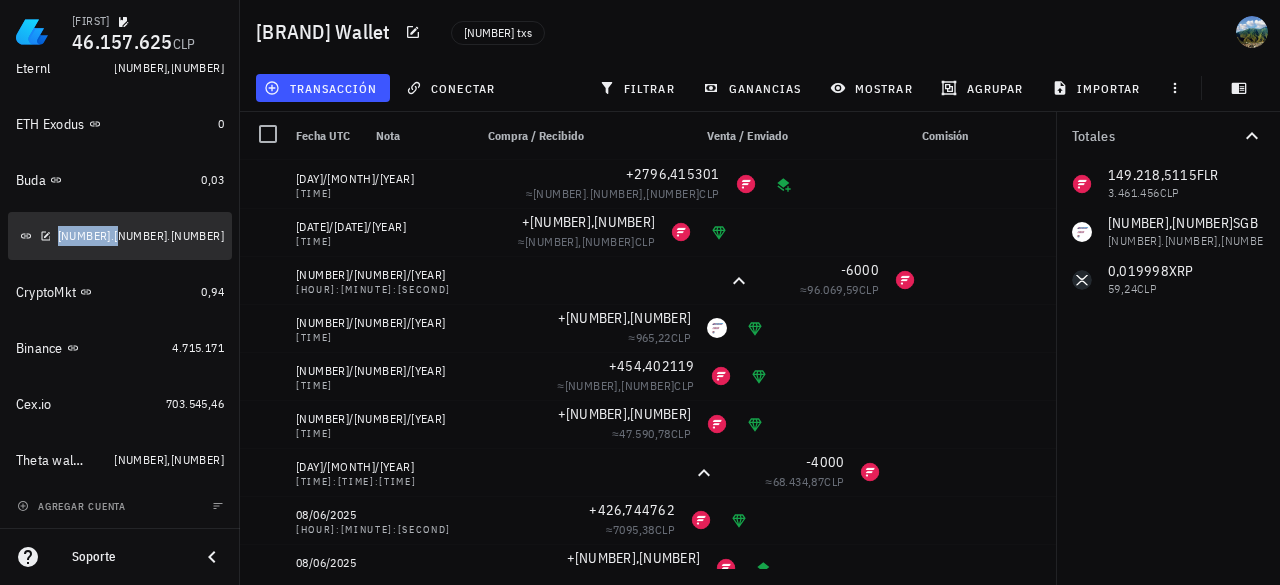 click on "[NUMBER].[NUMBER].[NUMBER]" at bounding box center (141, 235) 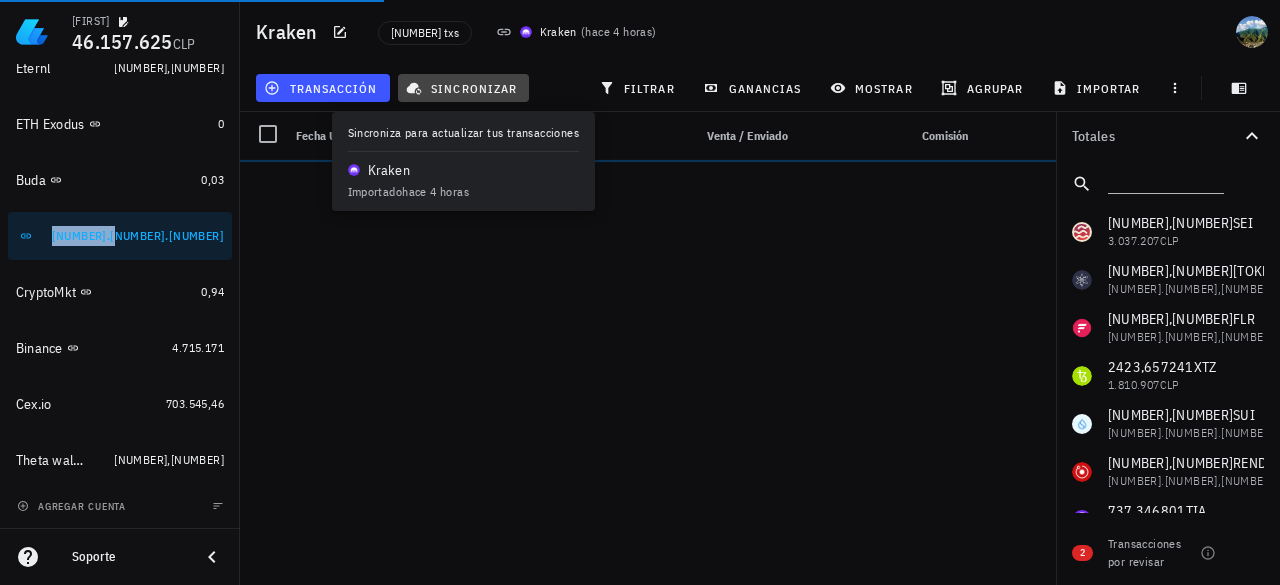 click on "sincronizar" at bounding box center [463, 88] 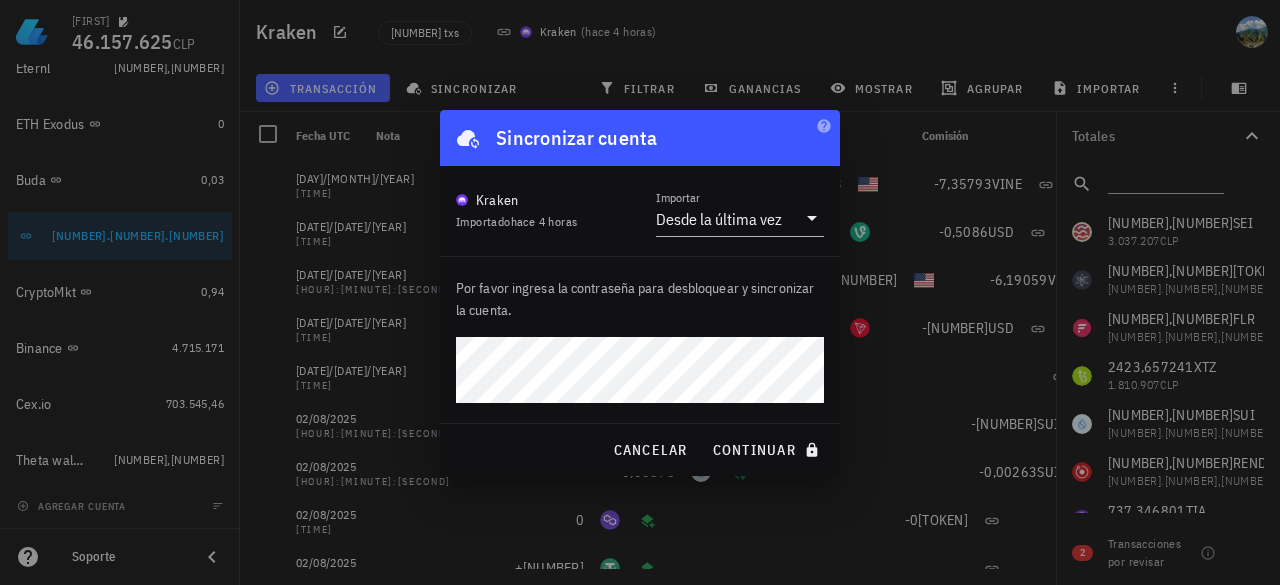 click on "continuar" at bounding box center [768, 450] 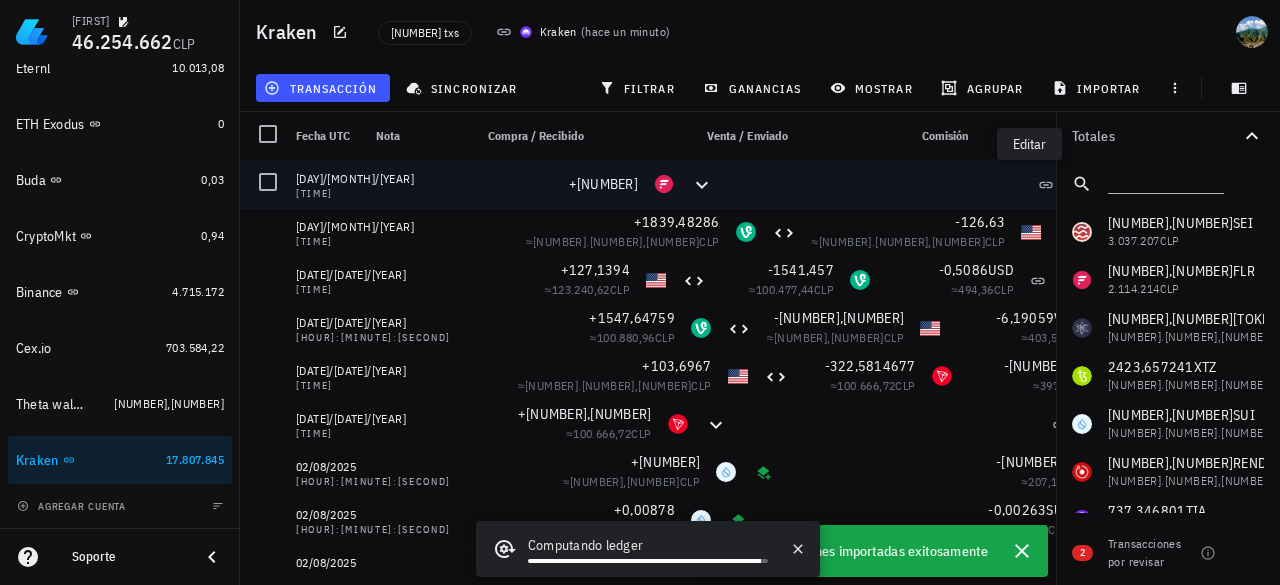click 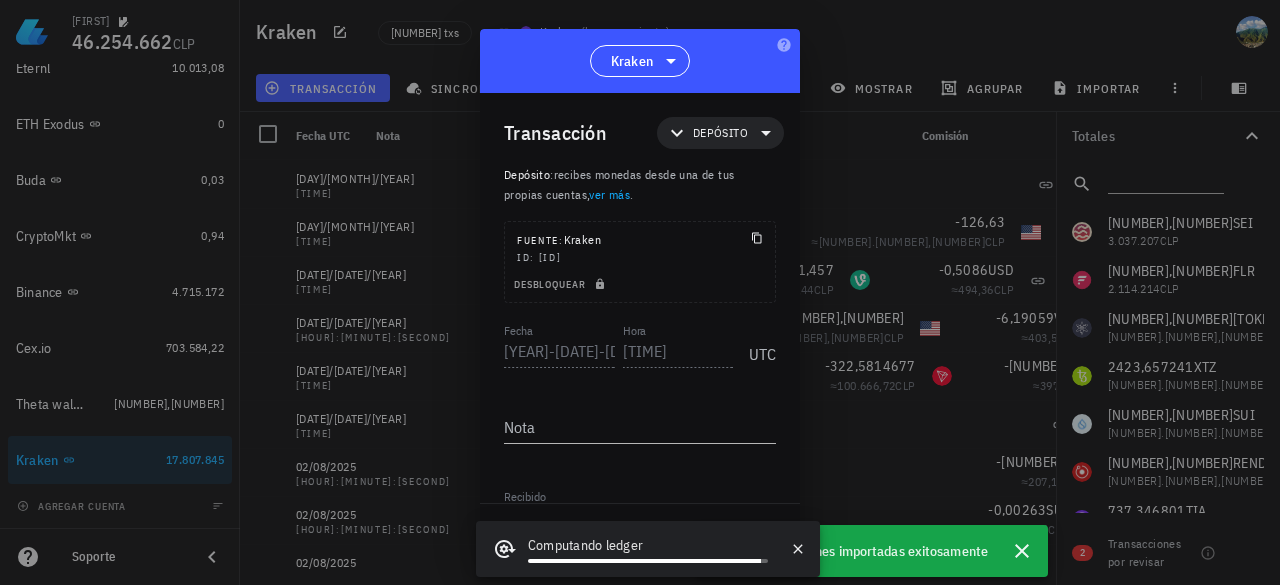 click at bounding box center (640, 292) 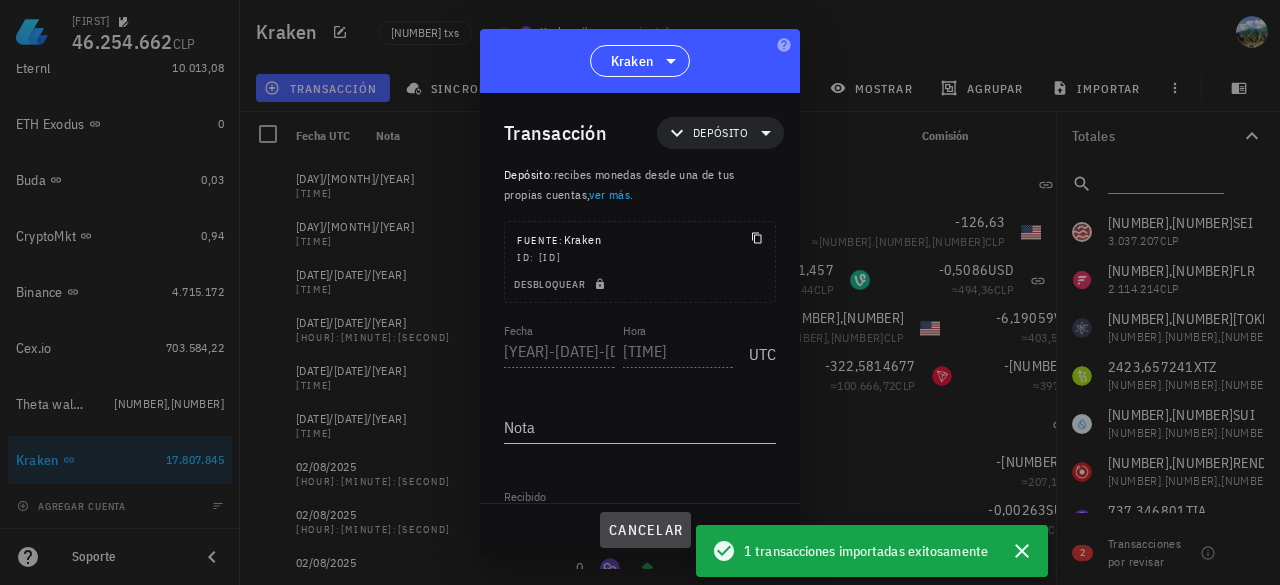 click on "cancelar" at bounding box center (645, 530) 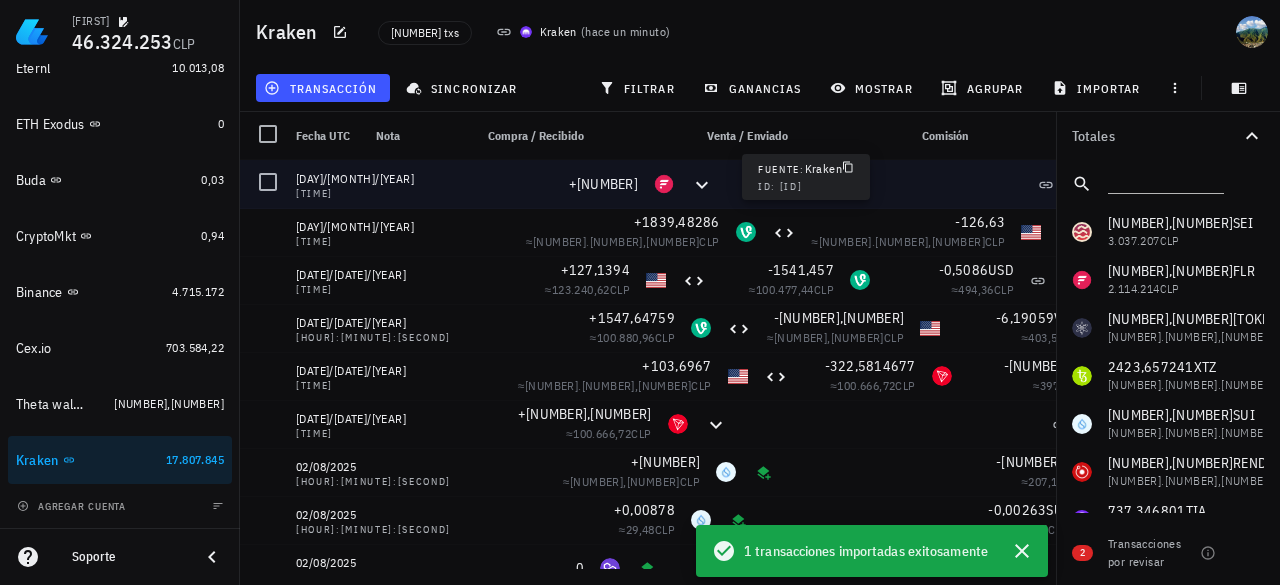 click 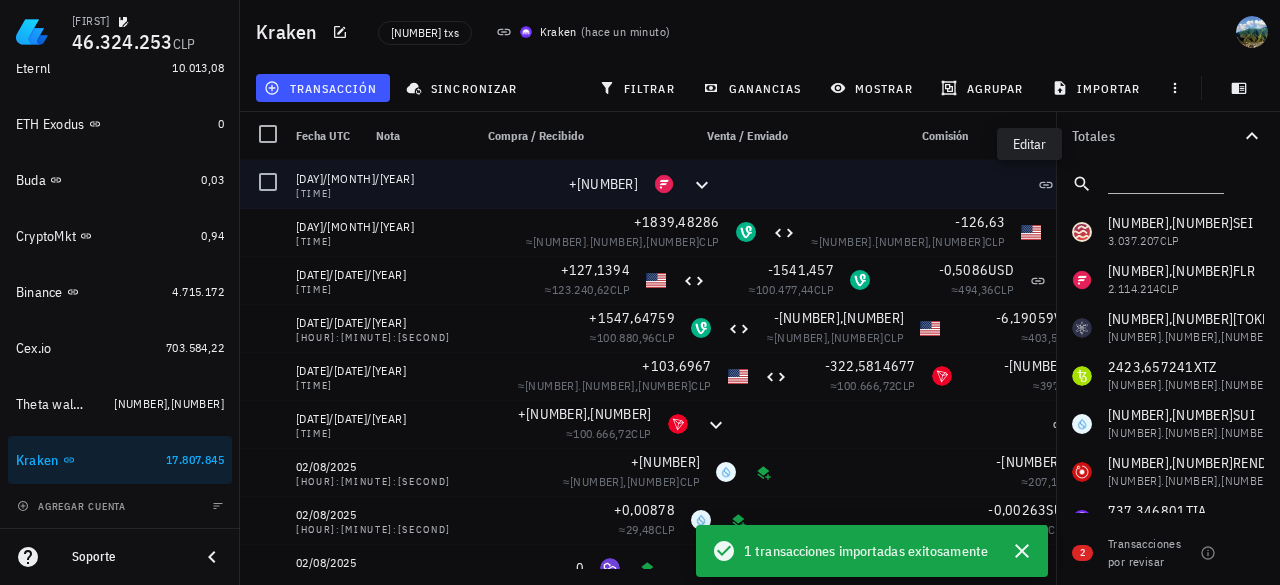 click 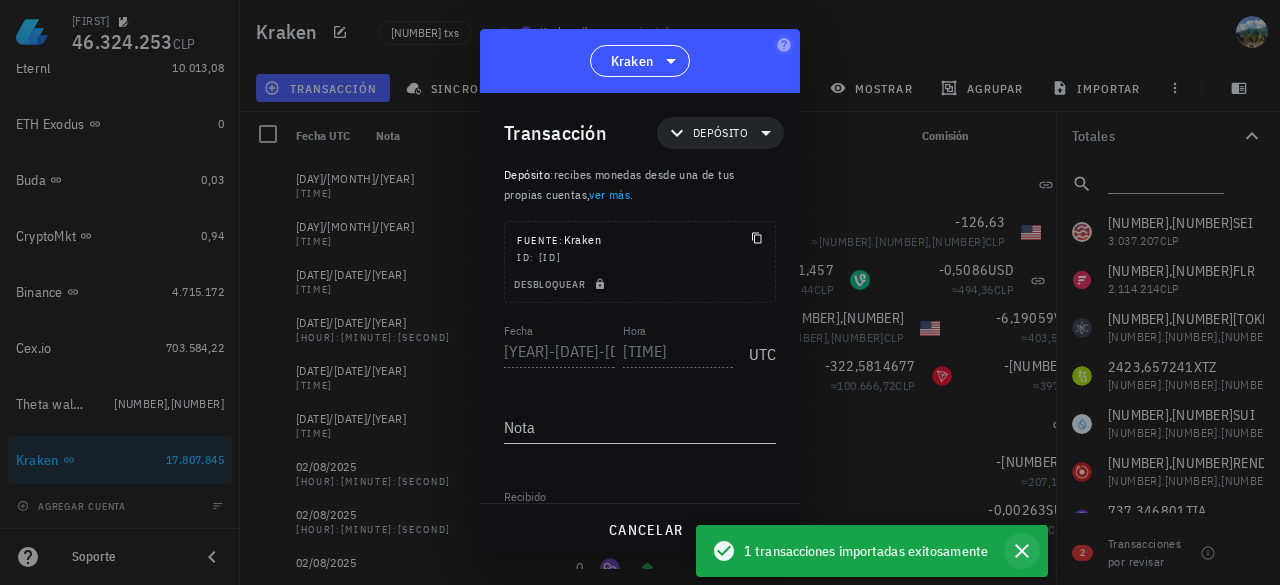 click 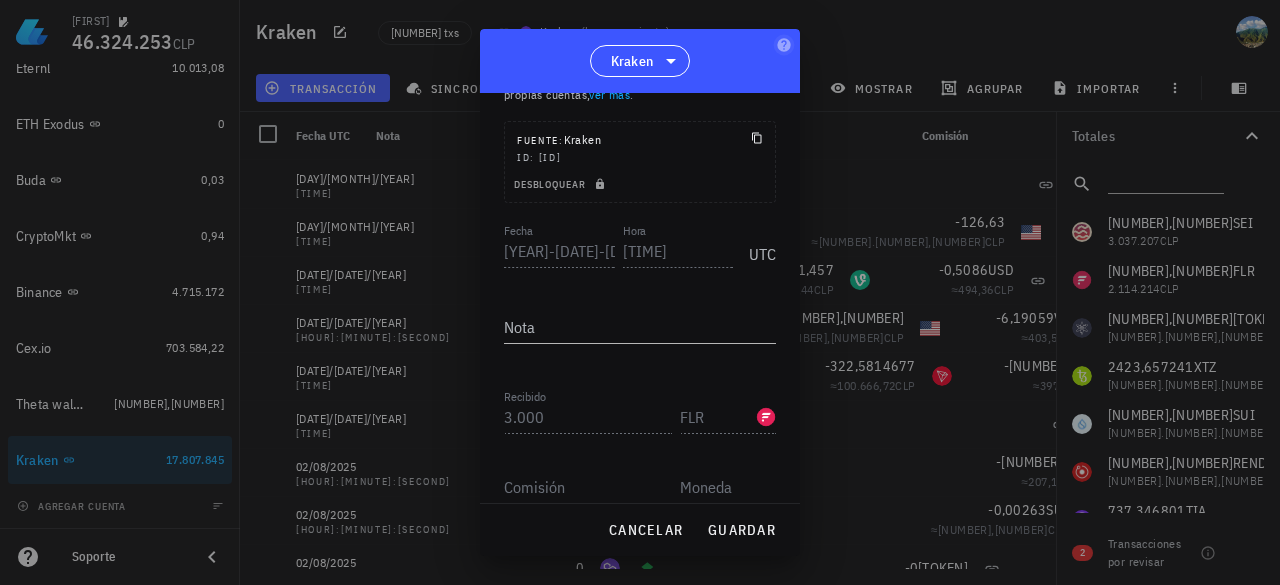 scroll, scrollTop: 98, scrollLeft: 0, axis: vertical 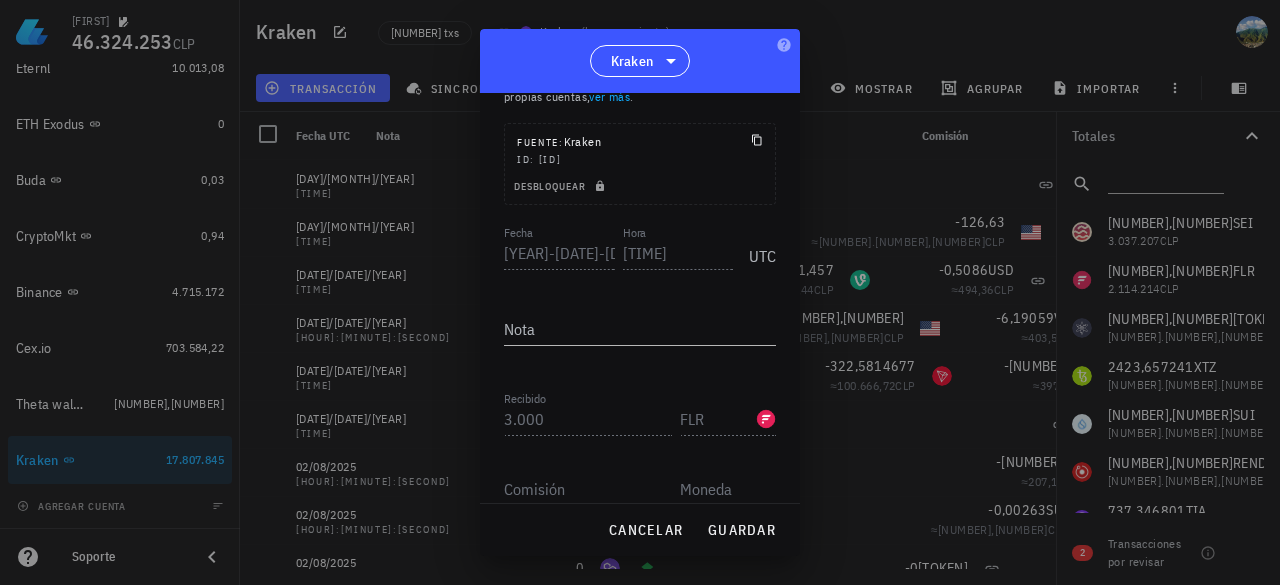 click on "Transacción
Depósito
Depósito :
recibes monedas desde una de tus propias cuentas,  ver más .   Fuente:
[BRAND] Wallet
ID: [TRANSACTION_ID]
Desbloquear
Fecha [YEAR]-[DATE]-[DATE]   Hora [TIME]   UTC   Nota     Recibido 3.000   FLR   Enviado     Comisión       Datos de origen" at bounding box center [640, 298] 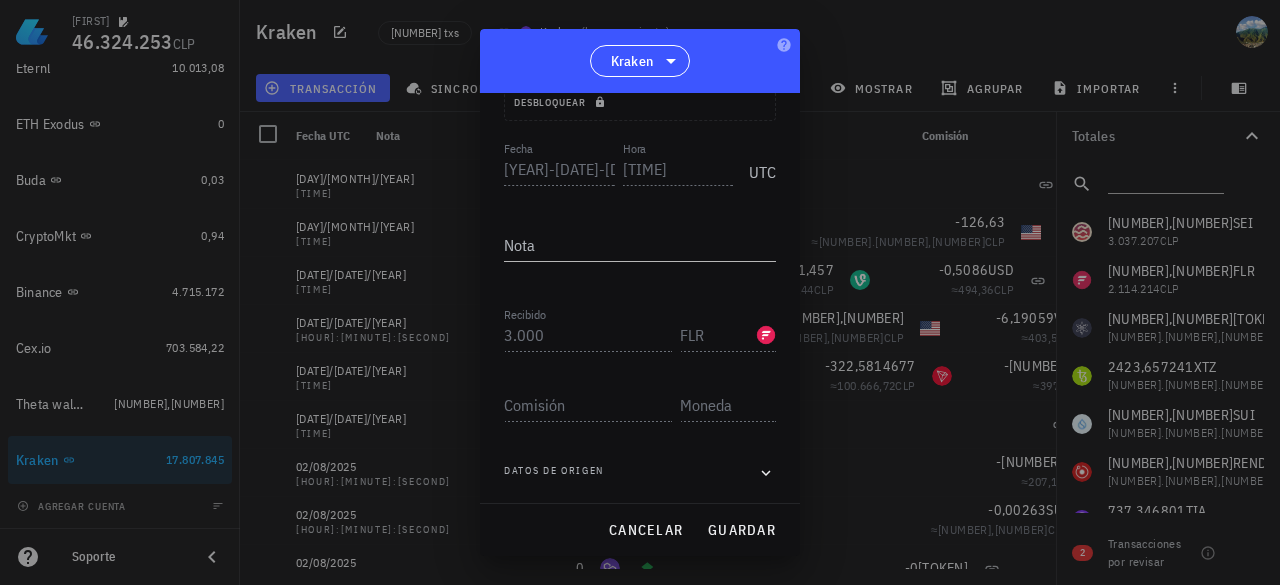 scroll, scrollTop: 198, scrollLeft: 0, axis: vertical 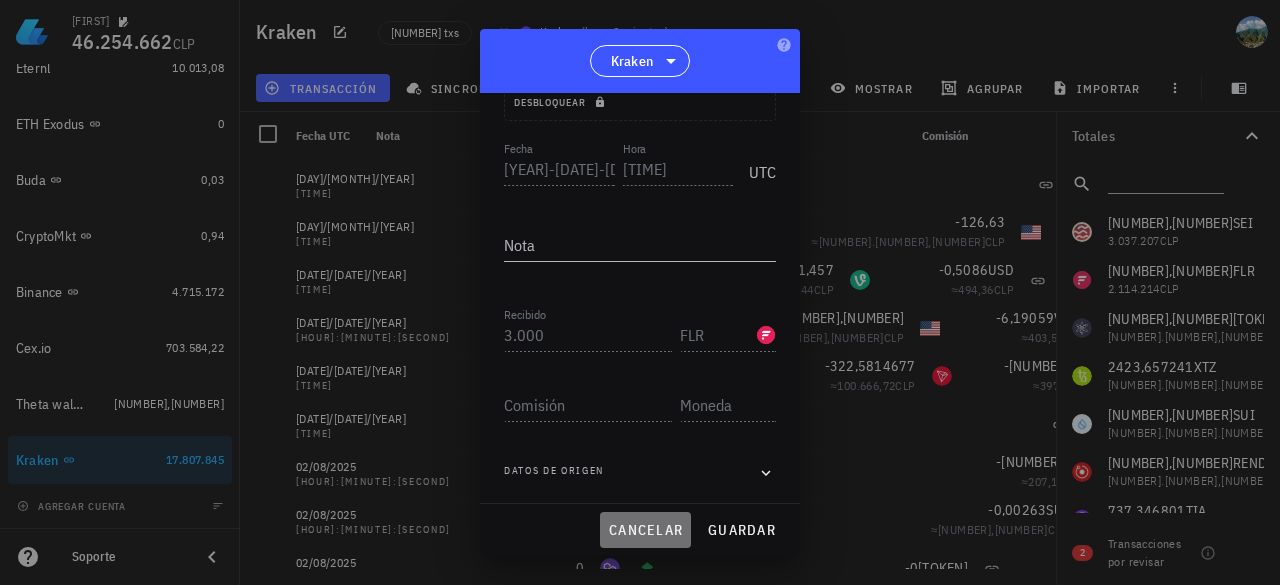 drag, startPoint x: 630, startPoint y: 527, endPoint x: 558, endPoint y: 363, distance: 179.1089 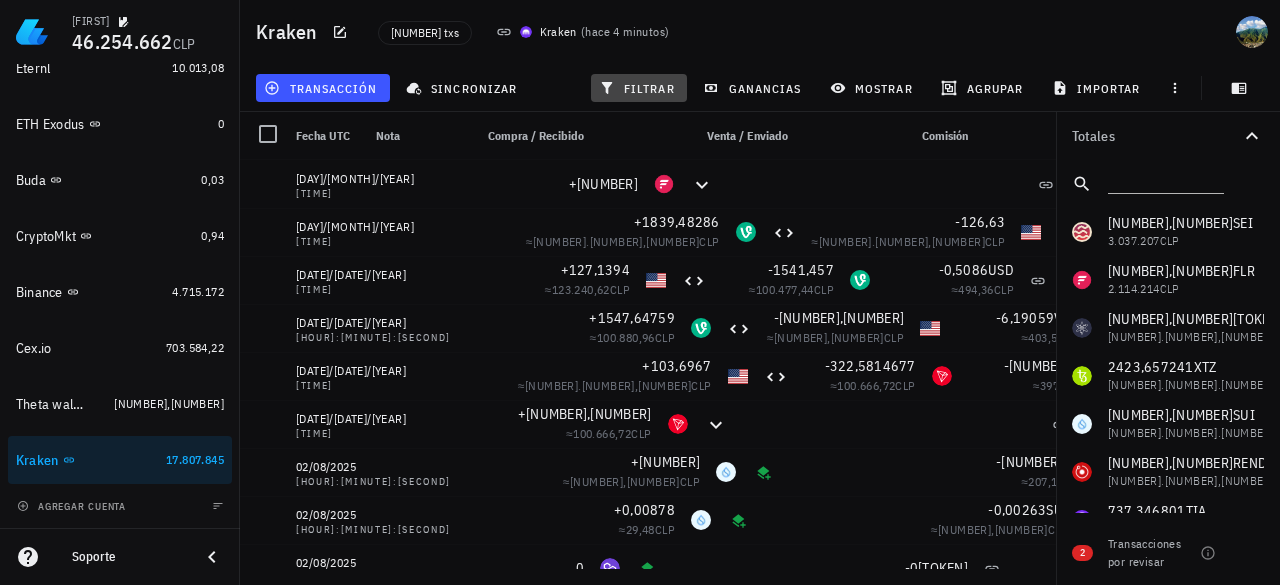 click on "filtrar" at bounding box center (639, 88) 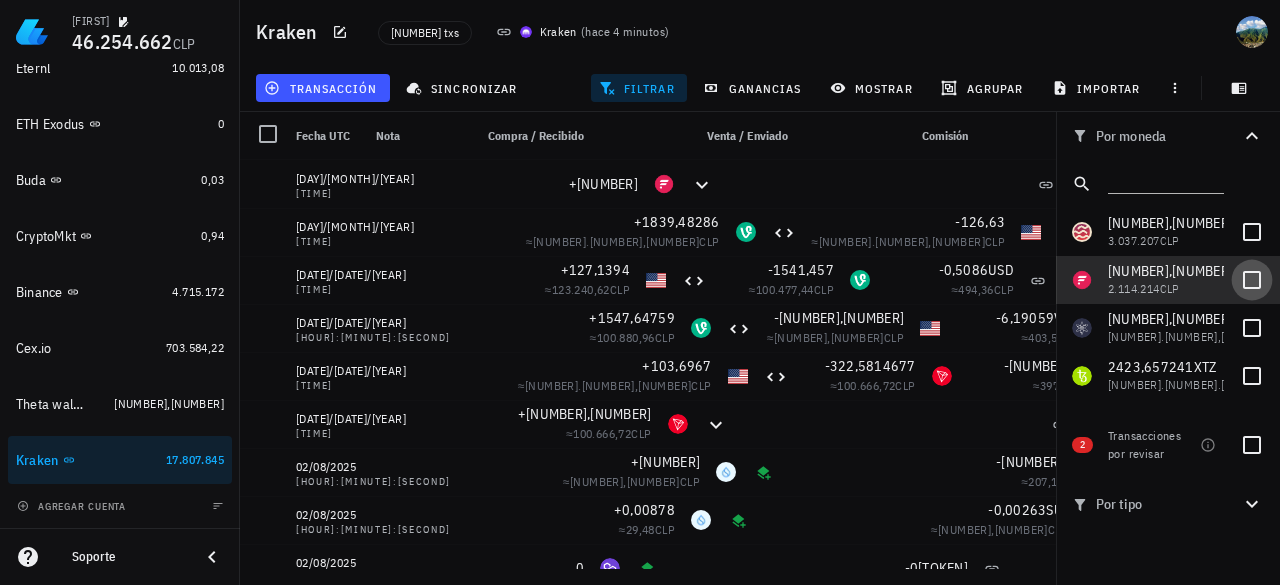 click at bounding box center [1252, 280] 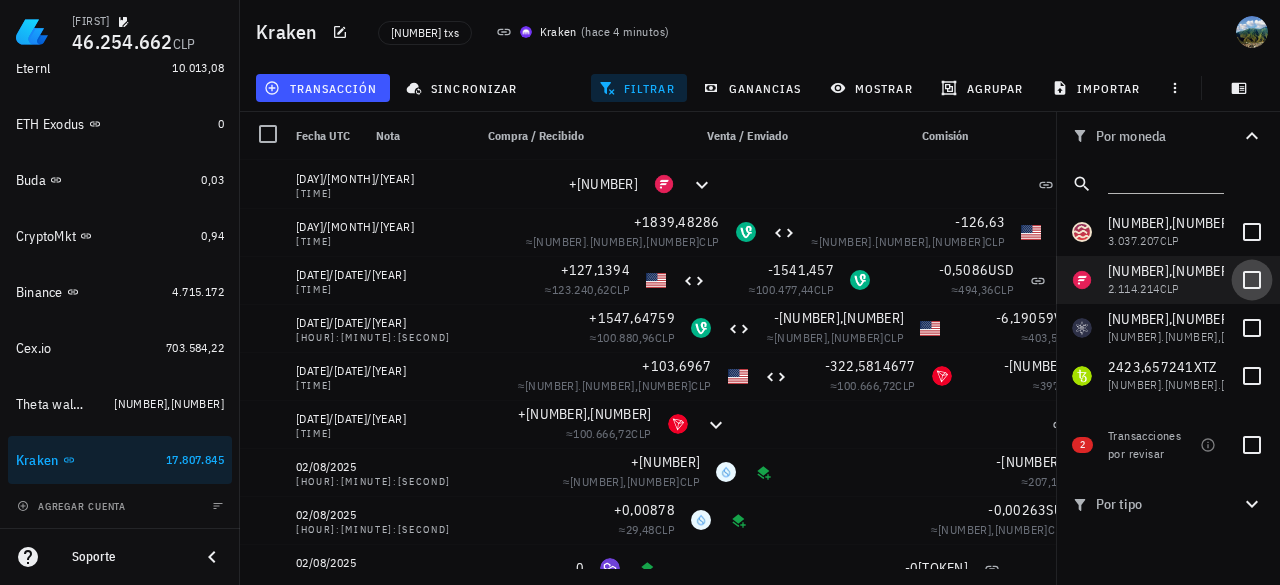 checkbox on "true" 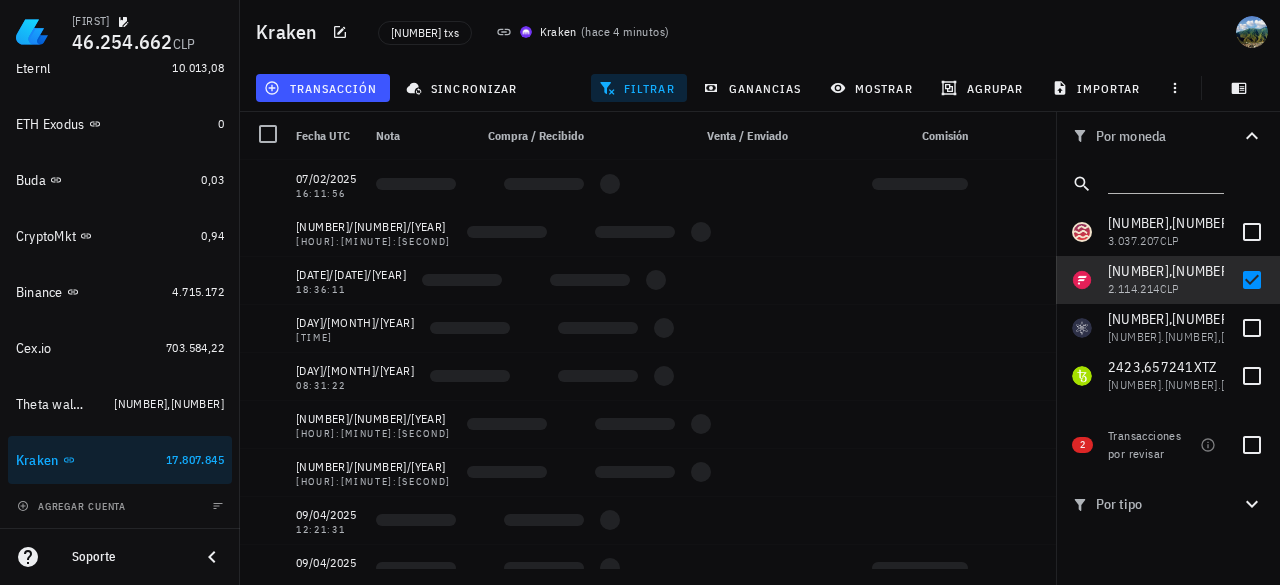 click 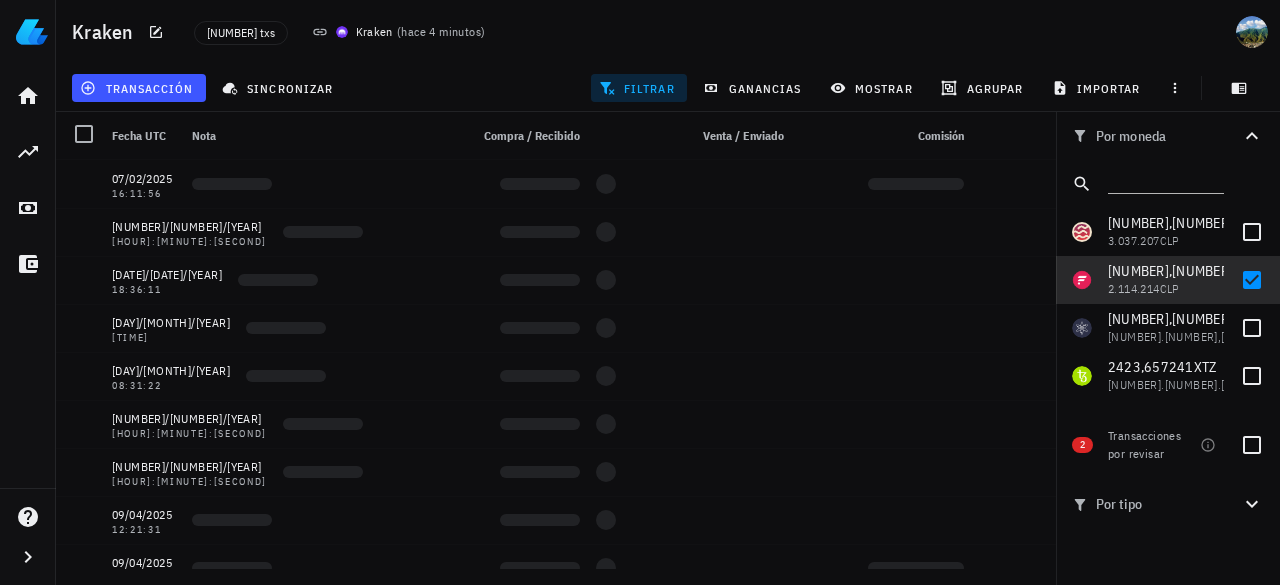 scroll, scrollTop: 0, scrollLeft: 0, axis: both 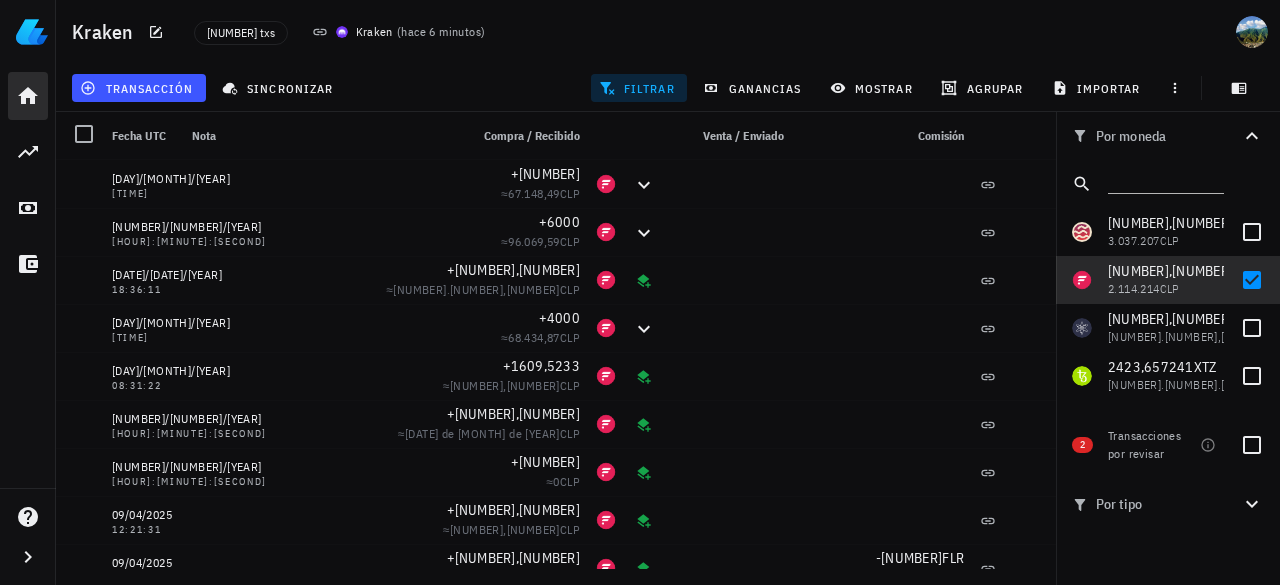 click on "Inicio" at bounding box center [28, 96] 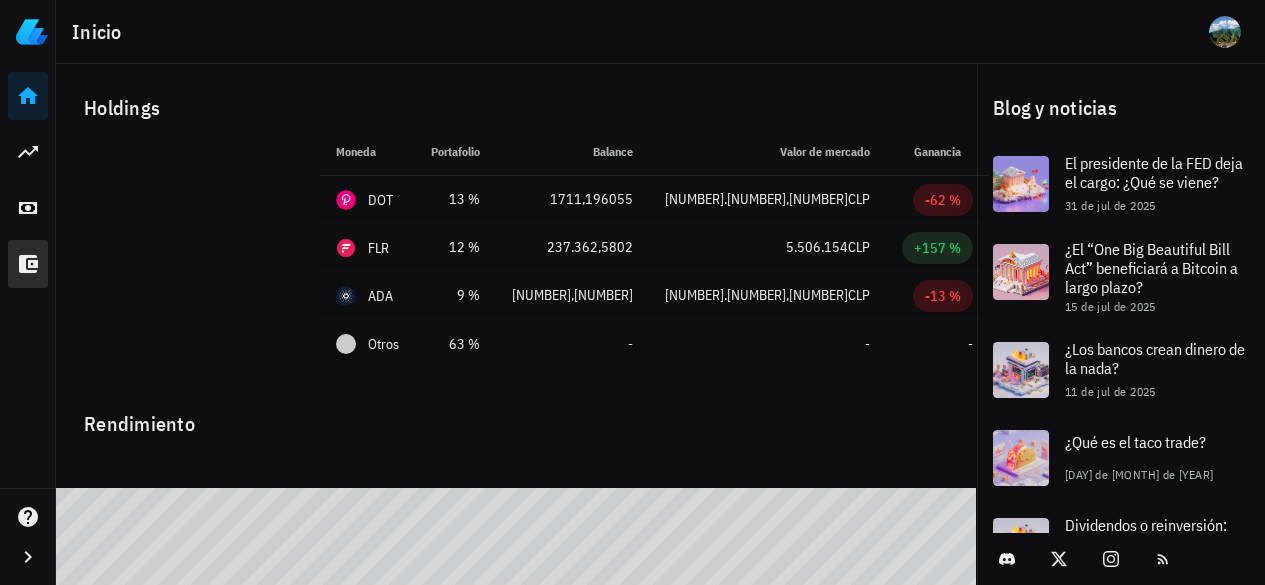 click 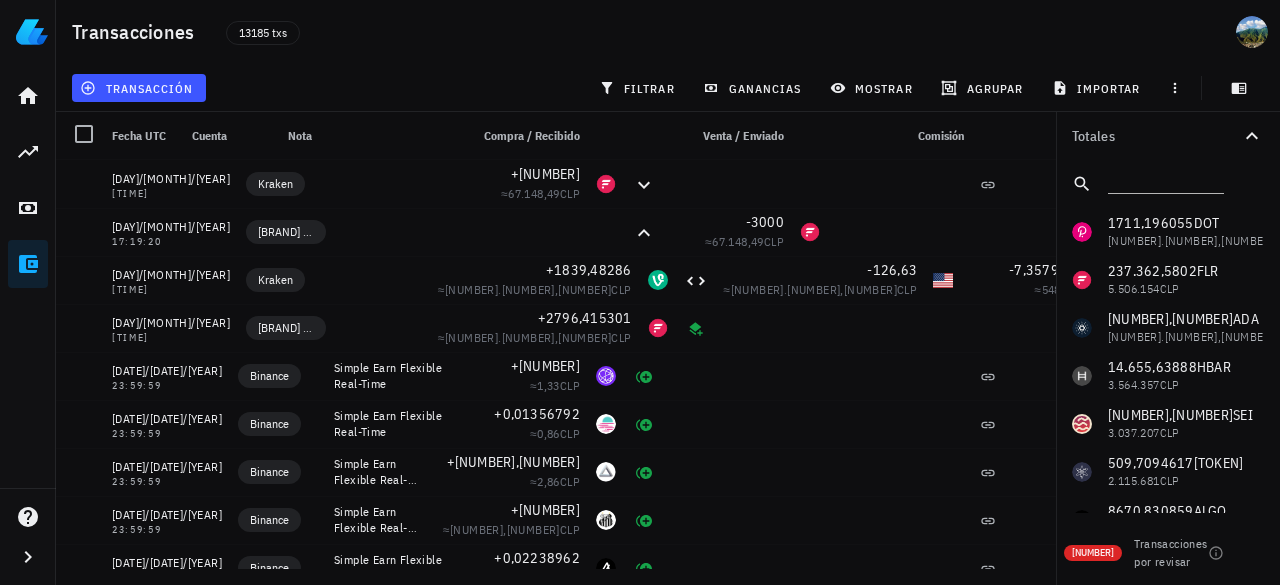 click at bounding box center (28, 557) 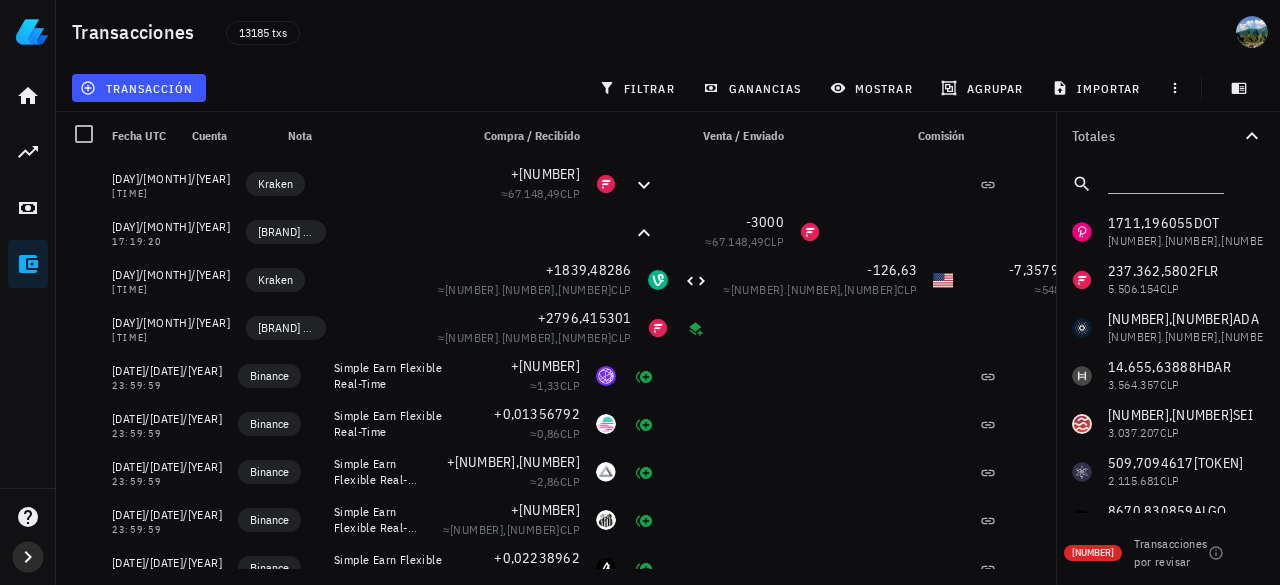 click 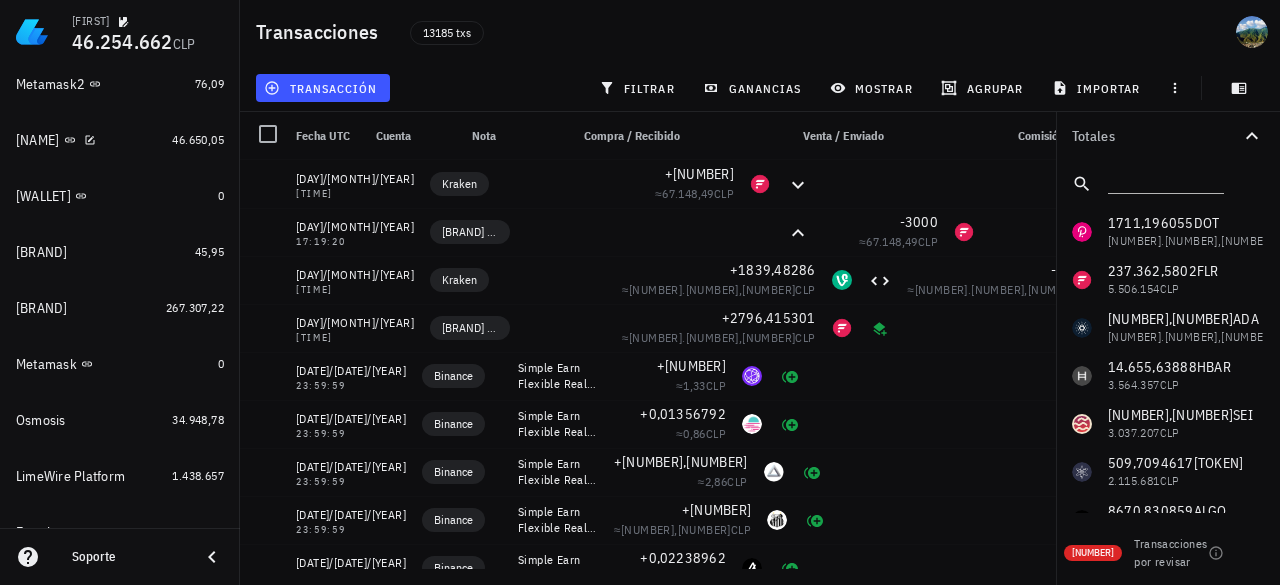 scroll, scrollTop: 1300, scrollLeft: 0, axis: vertical 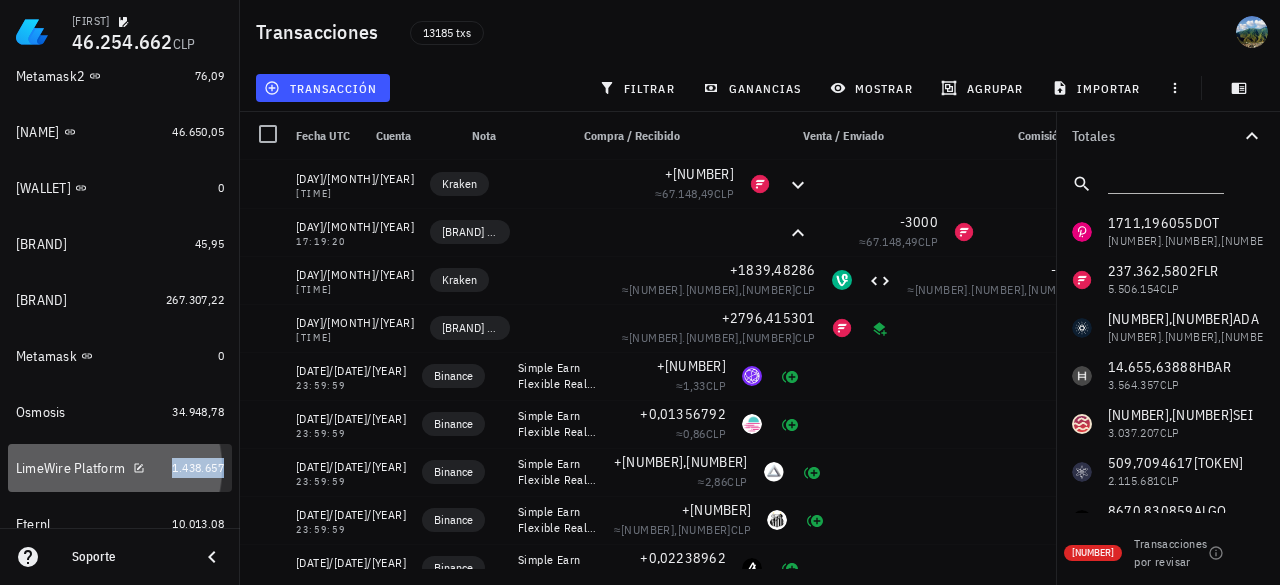 click on "1.438.657" at bounding box center [198, 467] 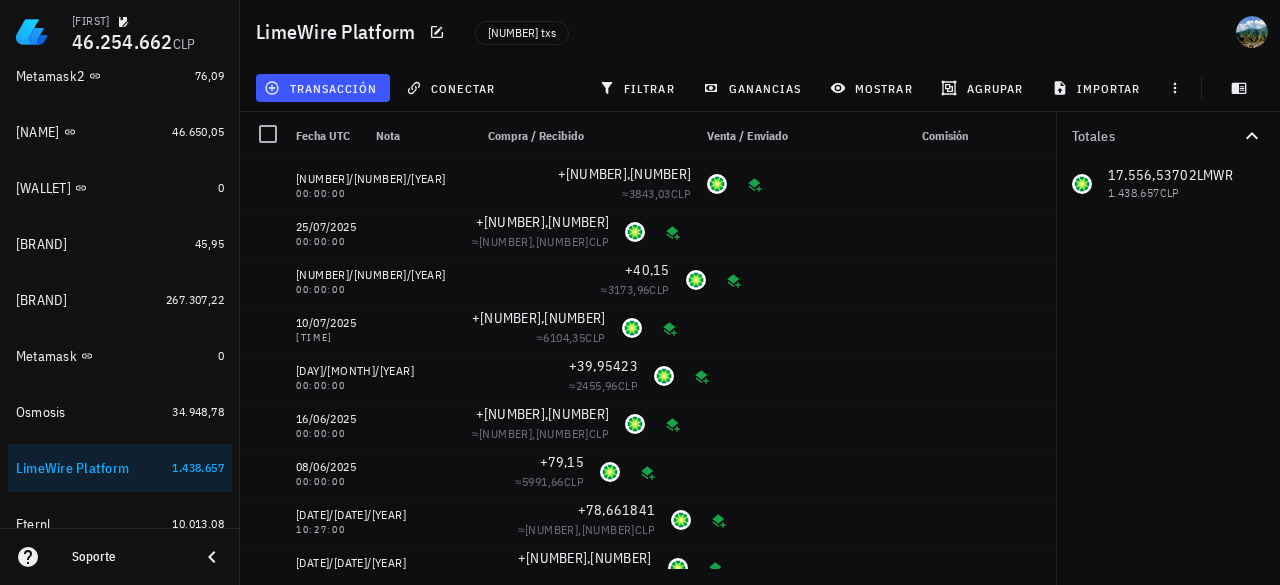 click on "transacción
conectar
filtrar
ganancias
mostrar
agrupar
importar" at bounding box center [760, 88] 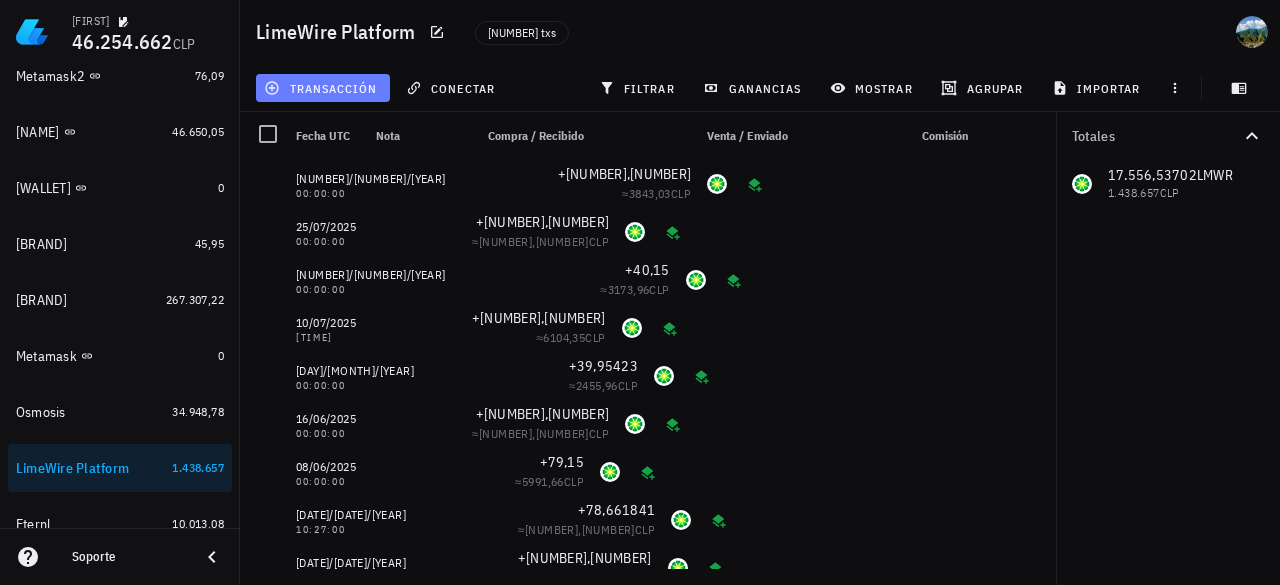 click on "transacción" at bounding box center [322, 88] 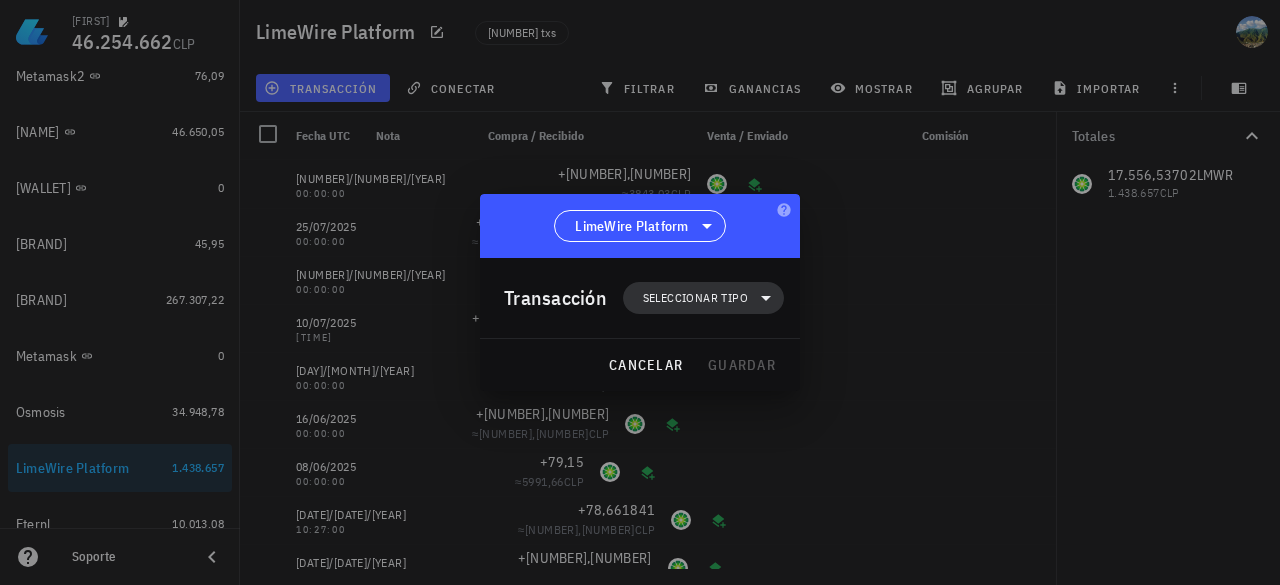 click on "Seleccionar tipo" at bounding box center (695, 298) 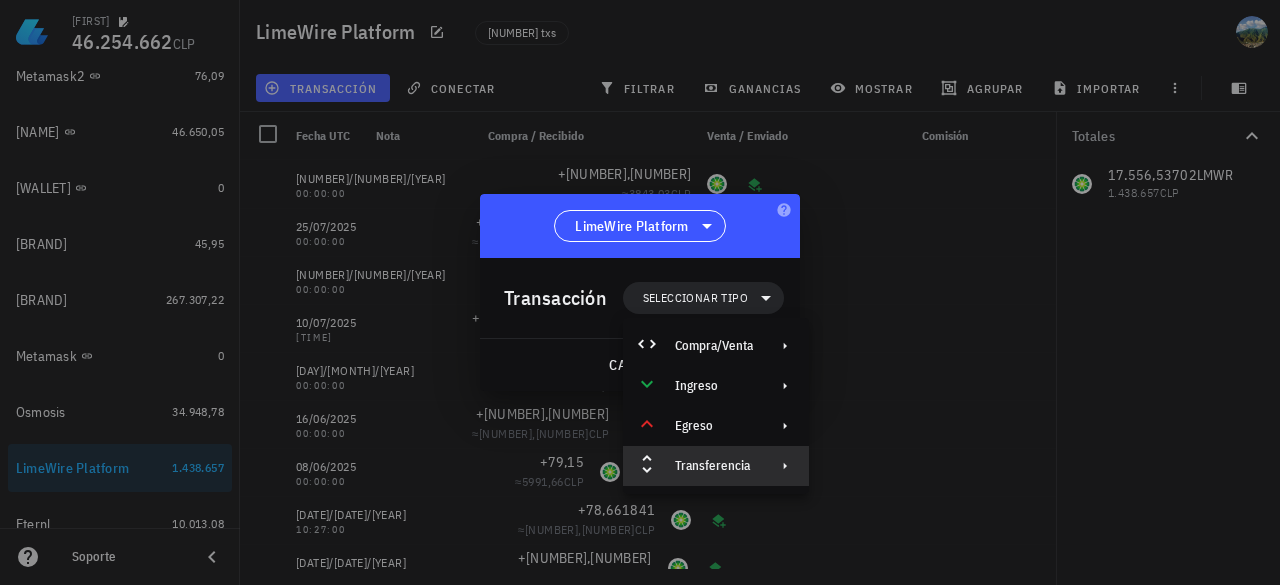 click on "Transferencia" at bounding box center [716, 466] 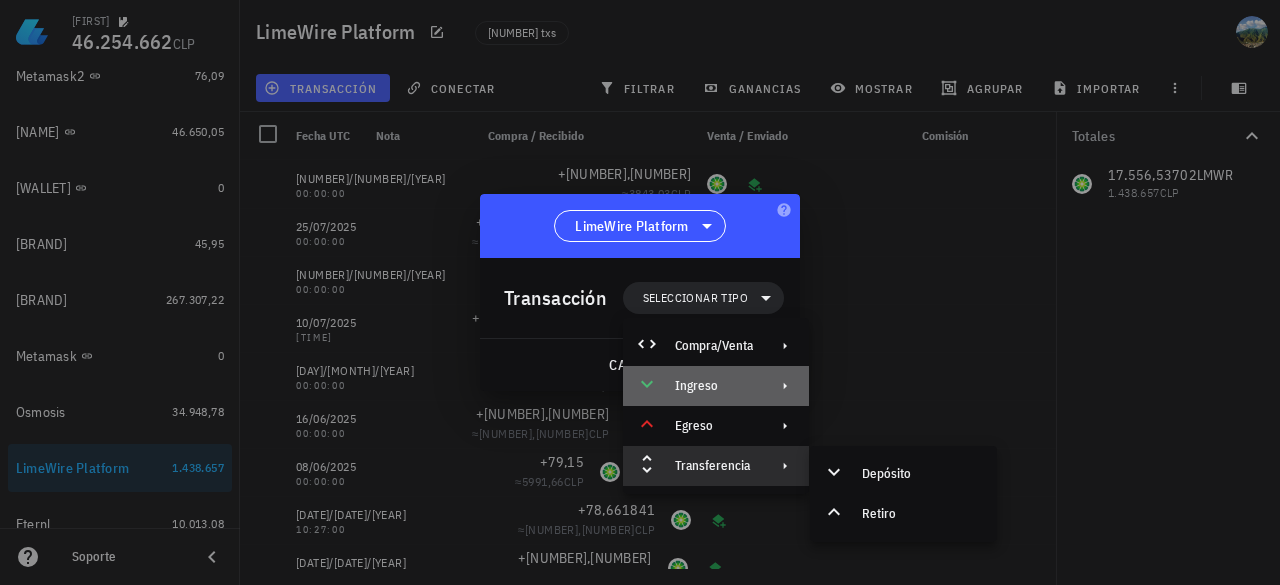 click on "Ingreso" at bounding box center [716, 386] 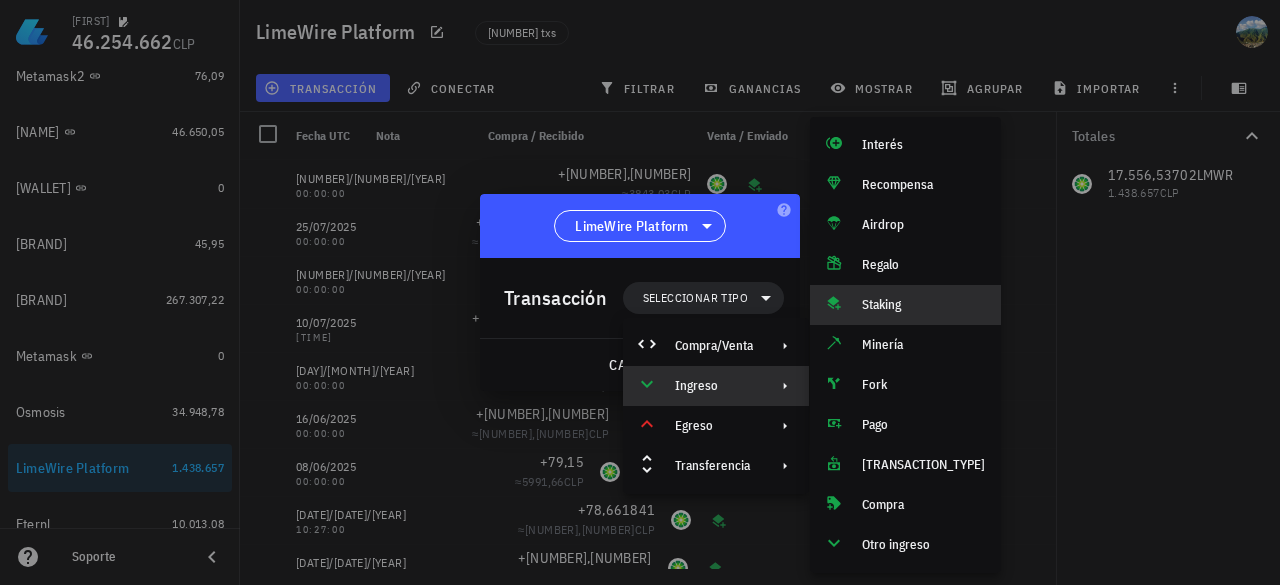 click on "Staking" at bounding box center (923, 305) 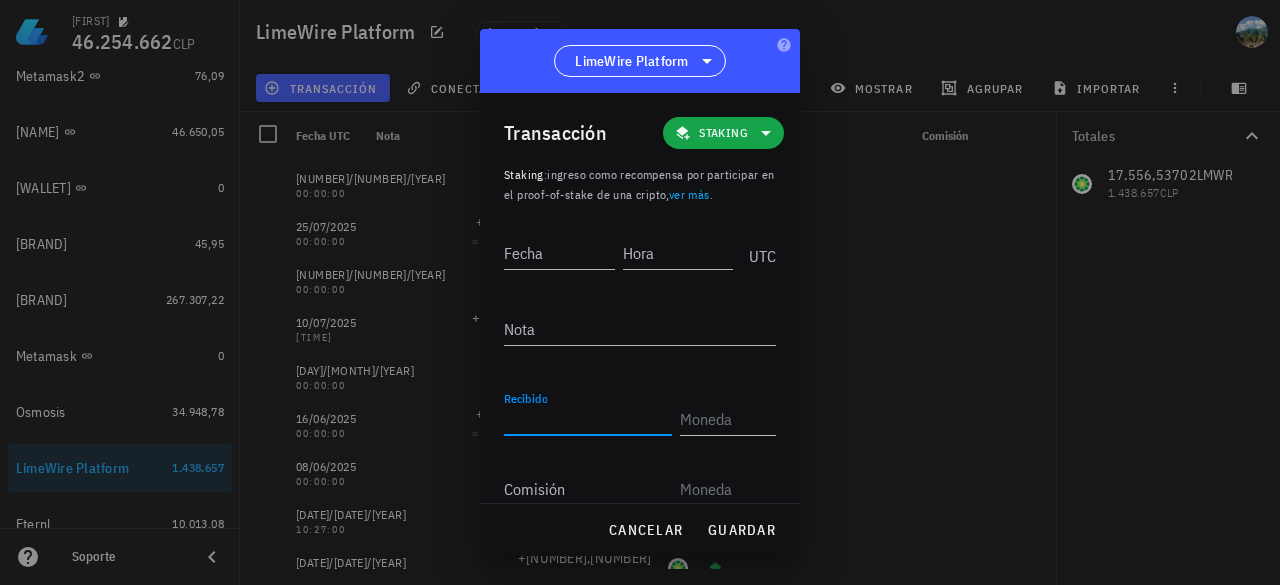 click on "Recibido" at bounding box center [588, 419] 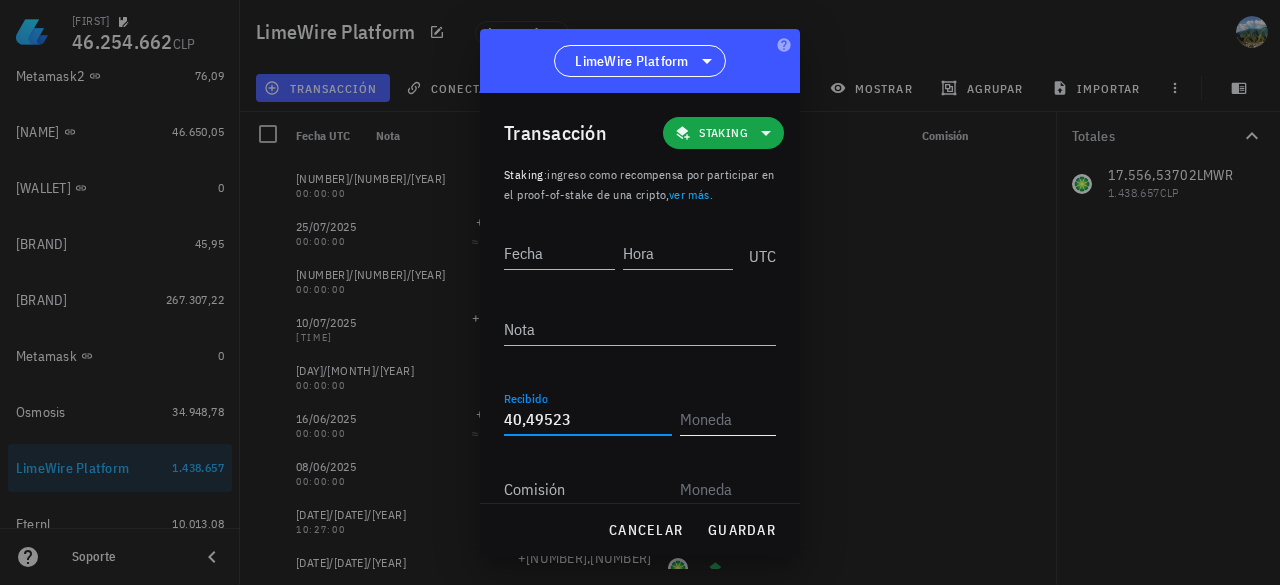click at bounding box center [726, 419] 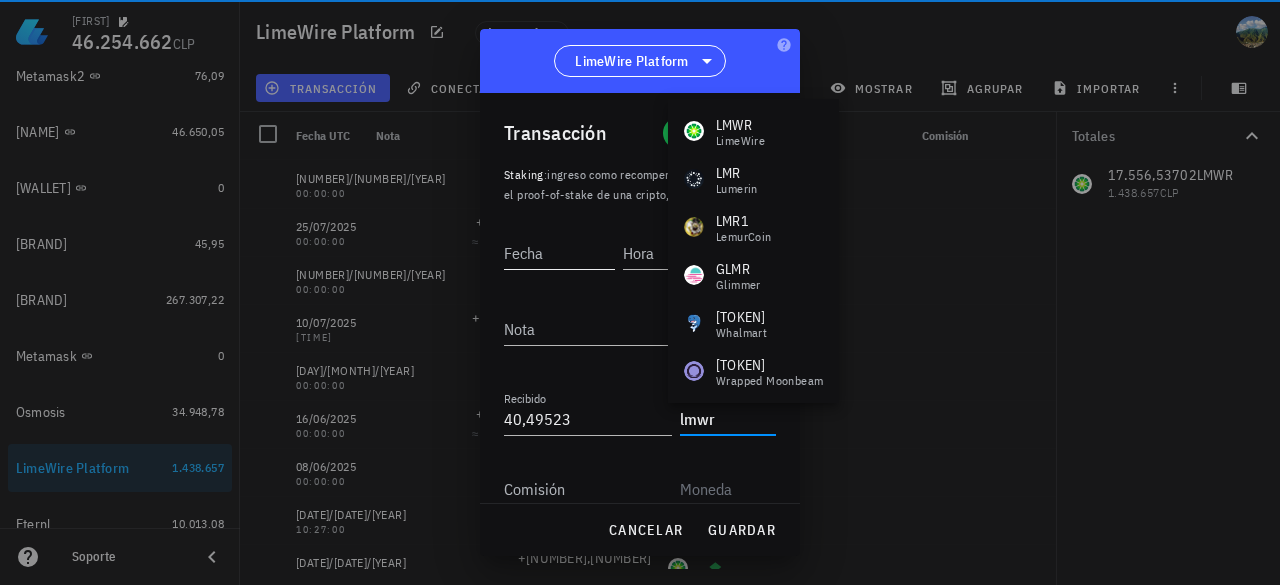 click on "Fecha" at bounding box center [559, 253] 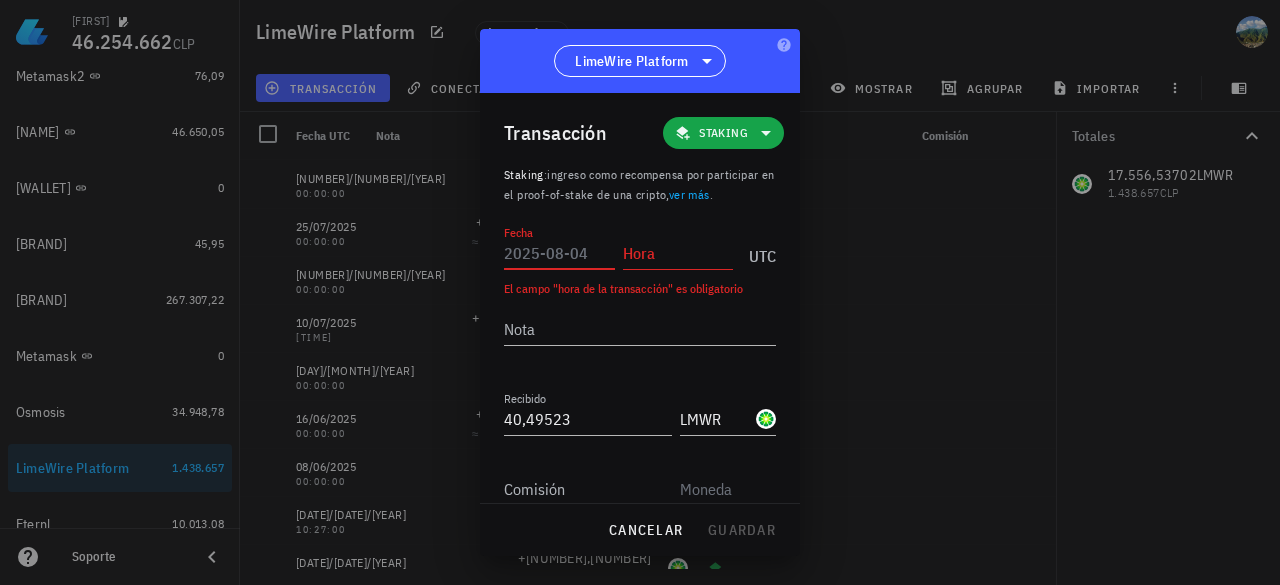 click on "Fecha" at bounding box center [559, 253] 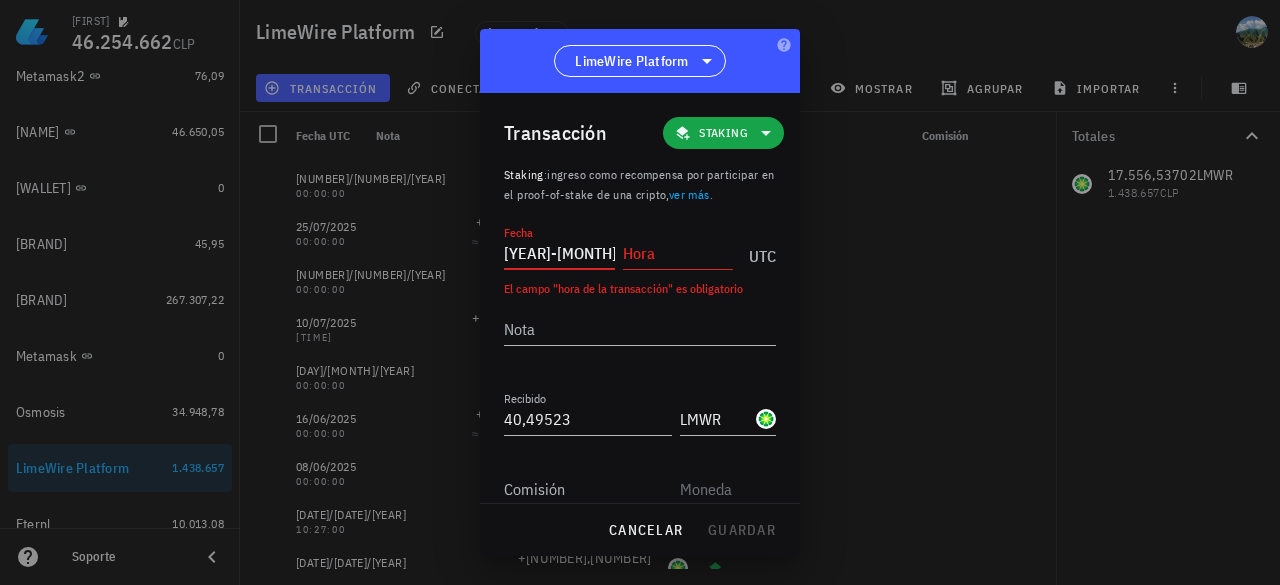 type on "[YEAR]-[MONTH]-[DAY]" 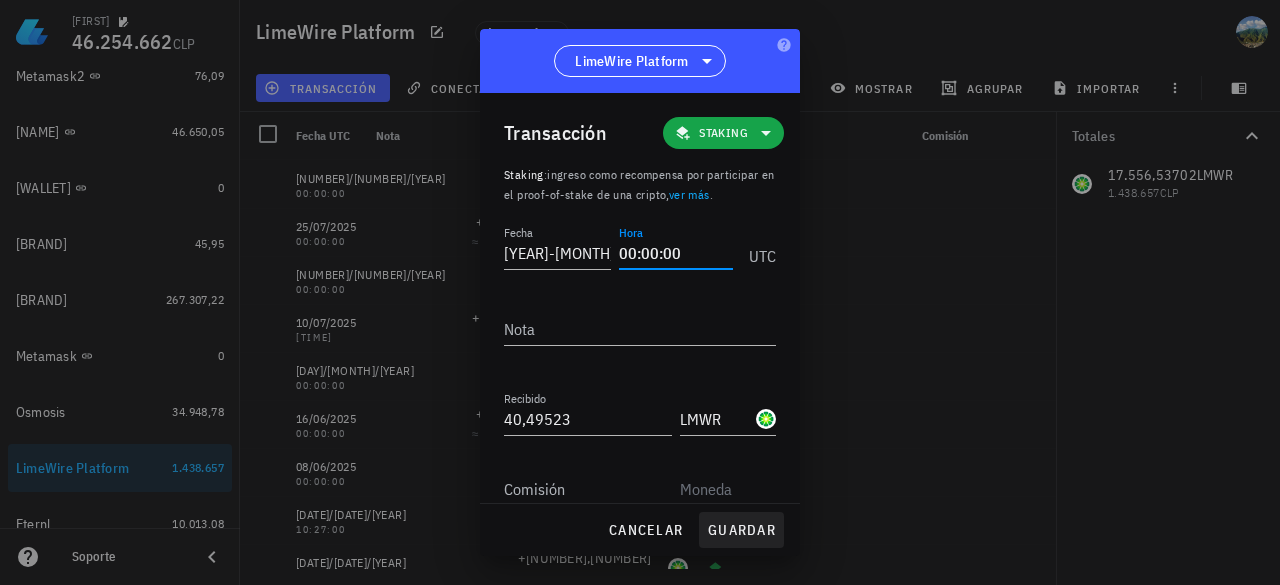 type on "00:00:00" 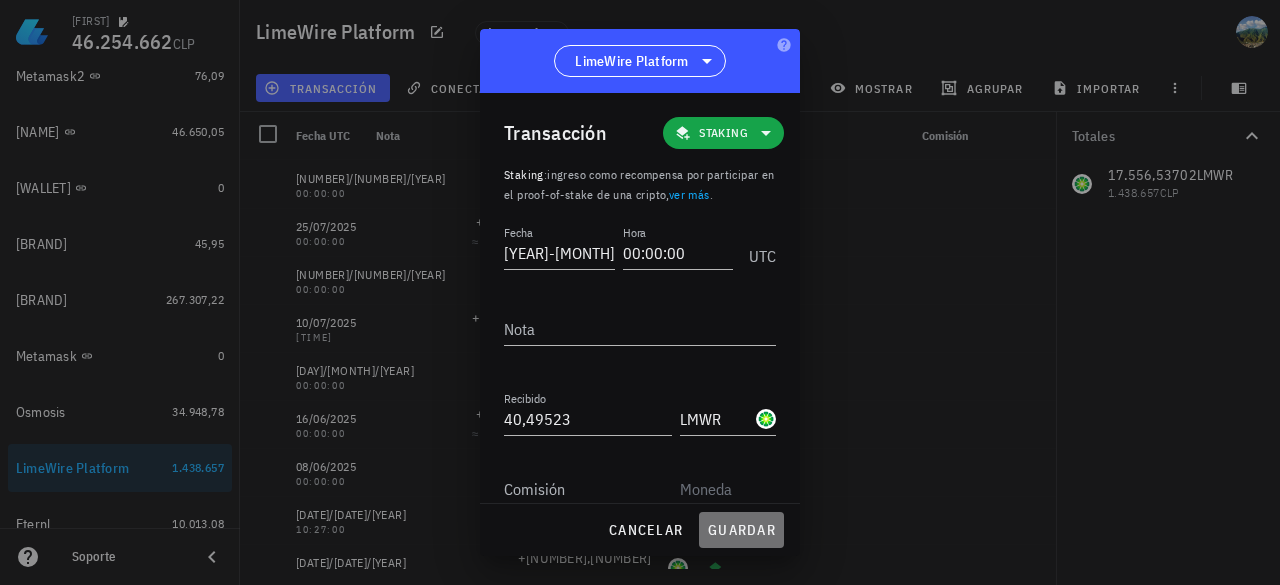 click on "guardar" at bounding box center [741, 530] 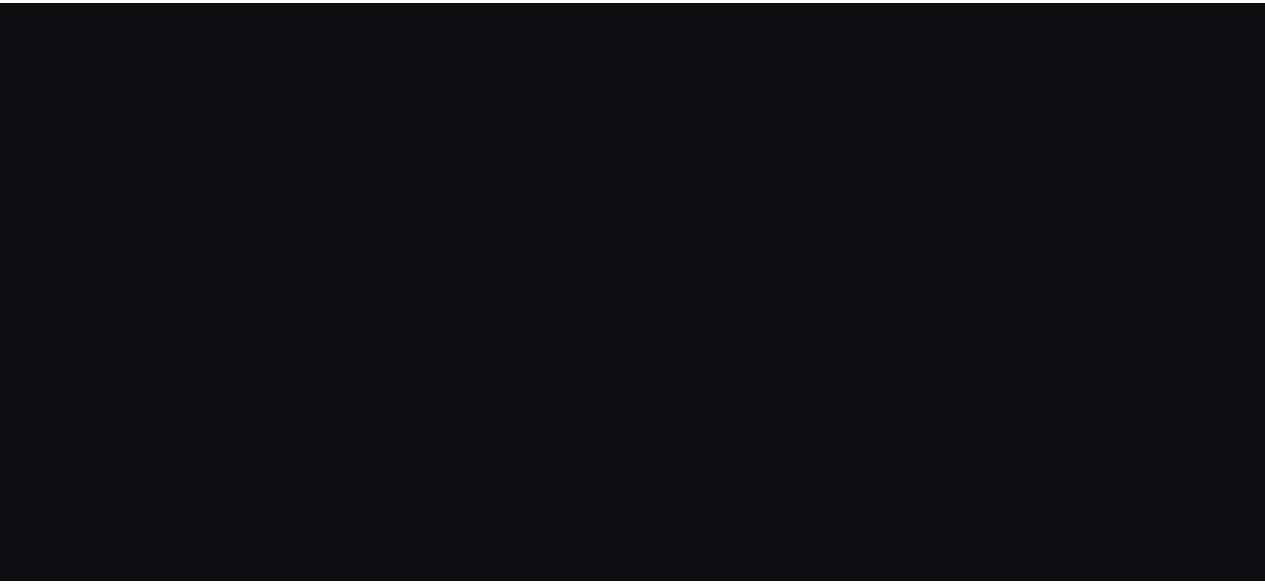 scroll, scrollTop: 0, scrollLeft: 0, axis: both 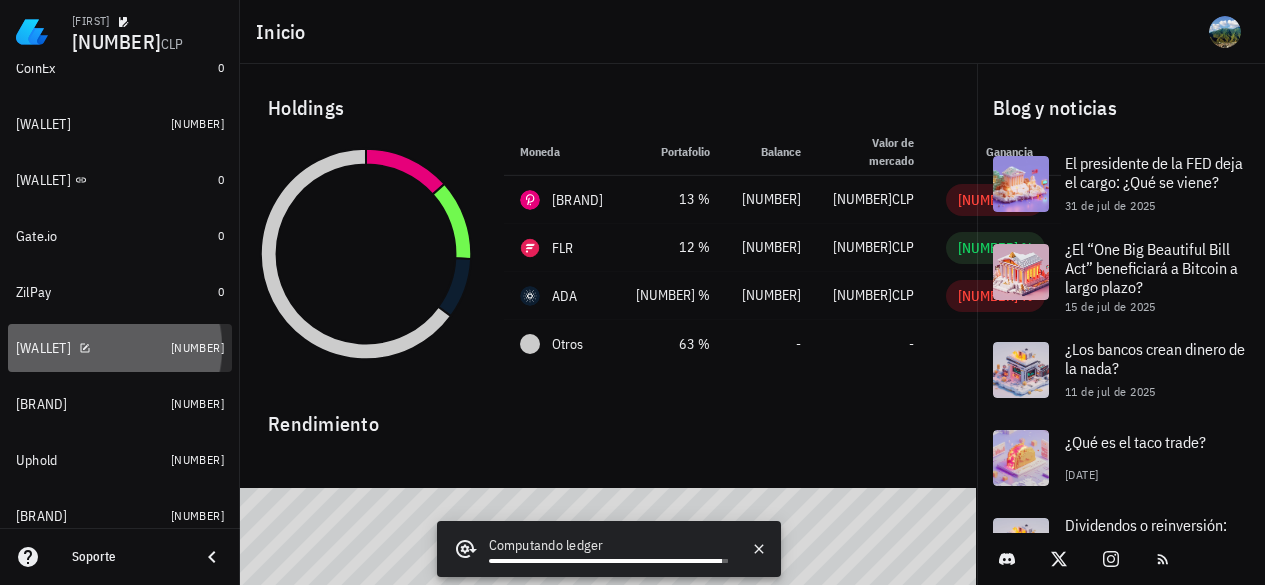 click on "[NUMBER]" at bounding box center [197, 348] 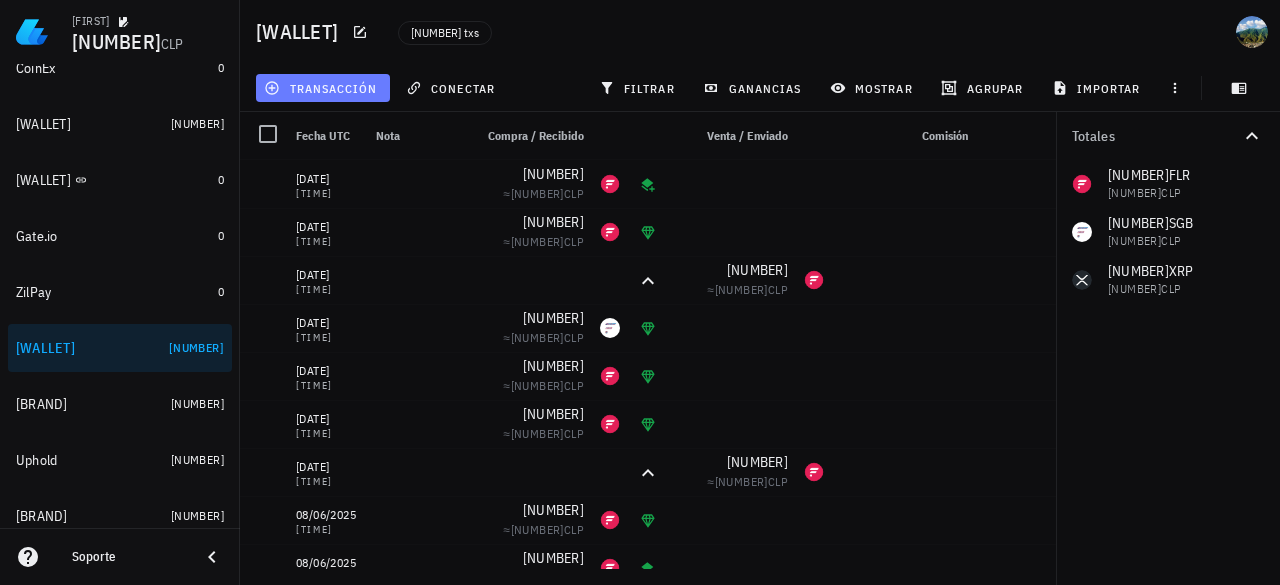 click on "transacción" at bounding box center [322, 88] 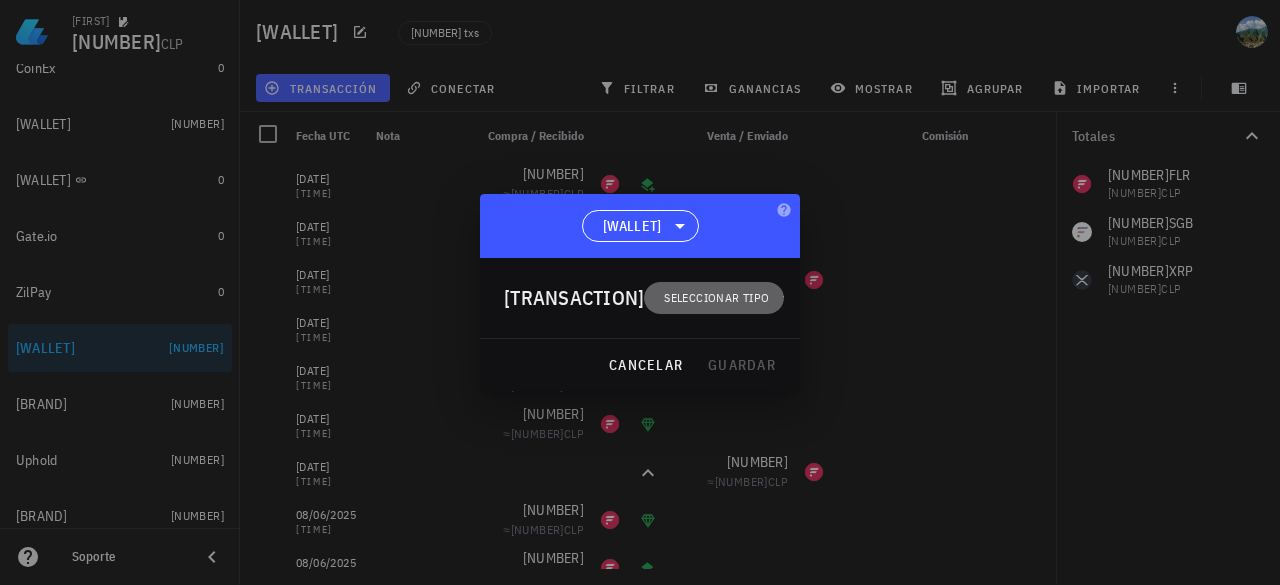 click on "Seleccionar tipo" at bounding box center [716, 298] 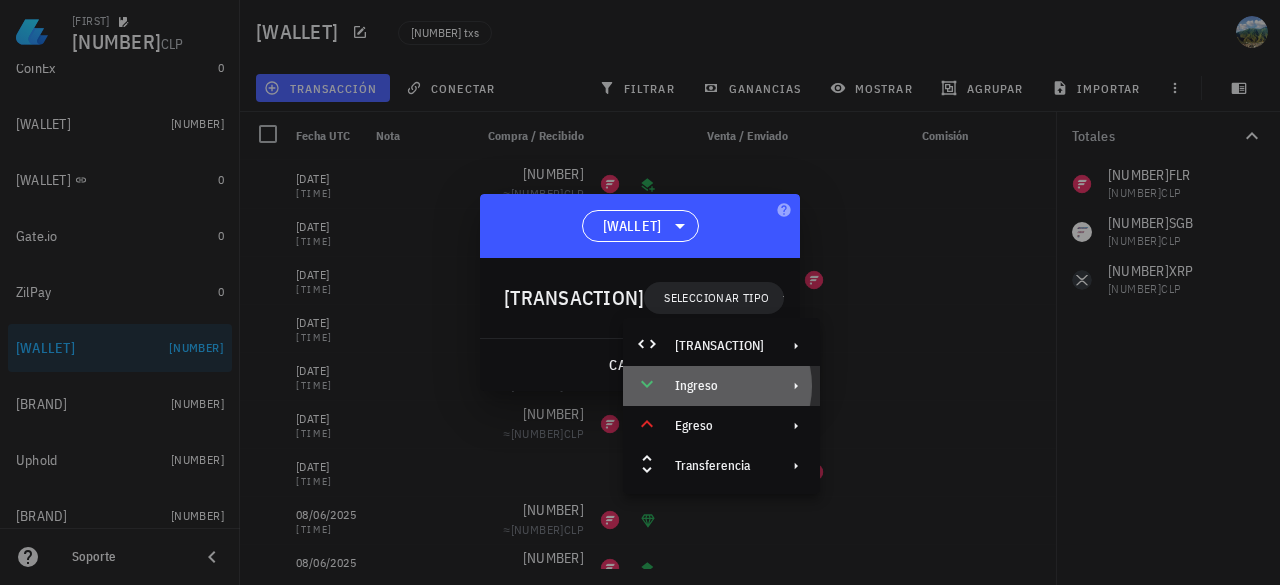 click on "Ingreso" at bounding box center (719, 386) 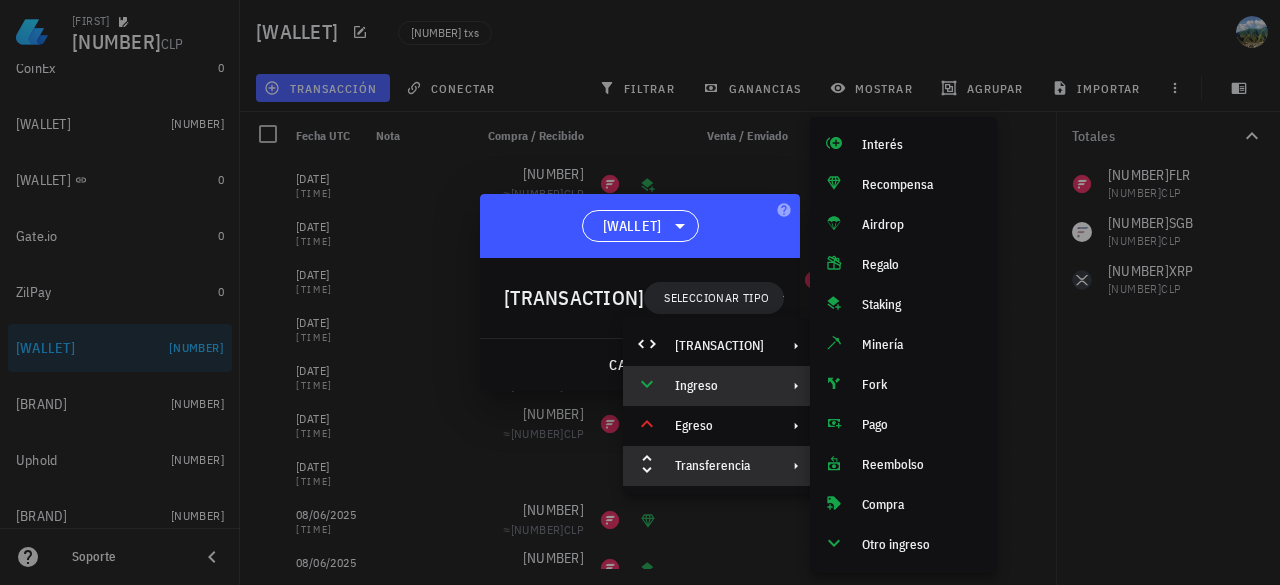 click on "Transferencia" at bounding box center (719, 466) 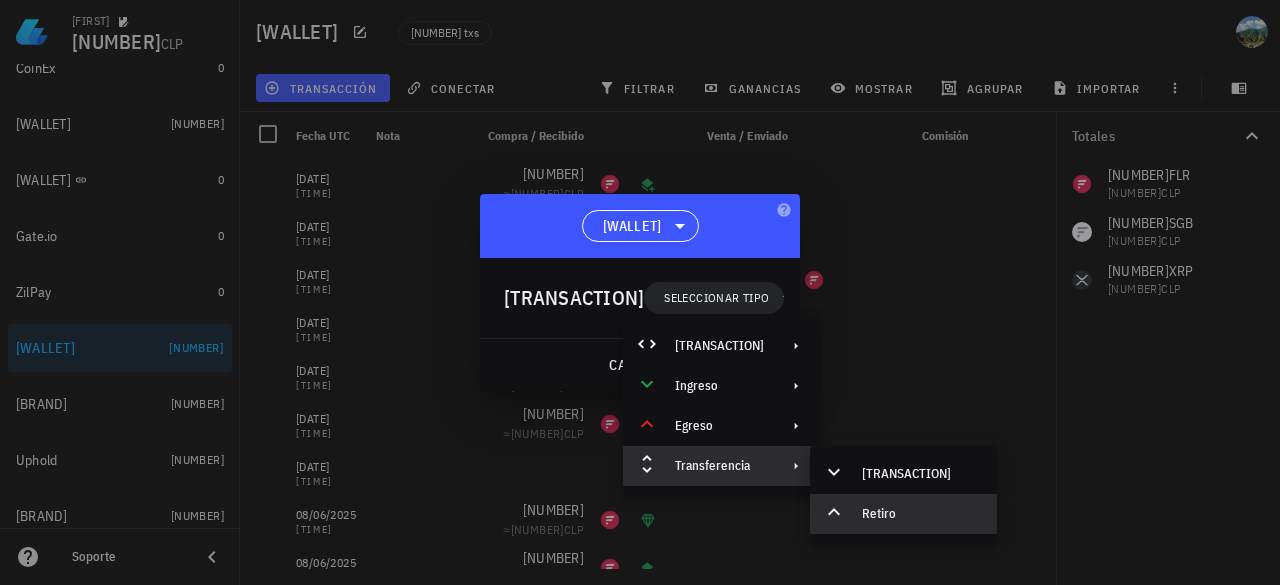 click on "Retiro" at bounding box center (921, 514) 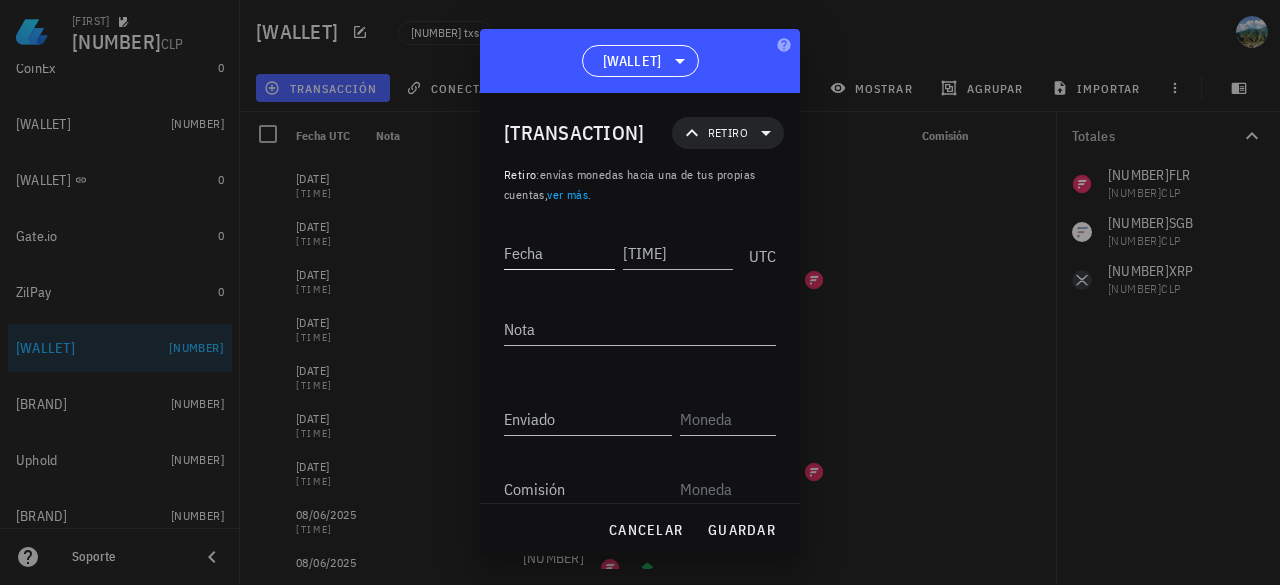 click on "Fecha" at bounding box center (559, 253) 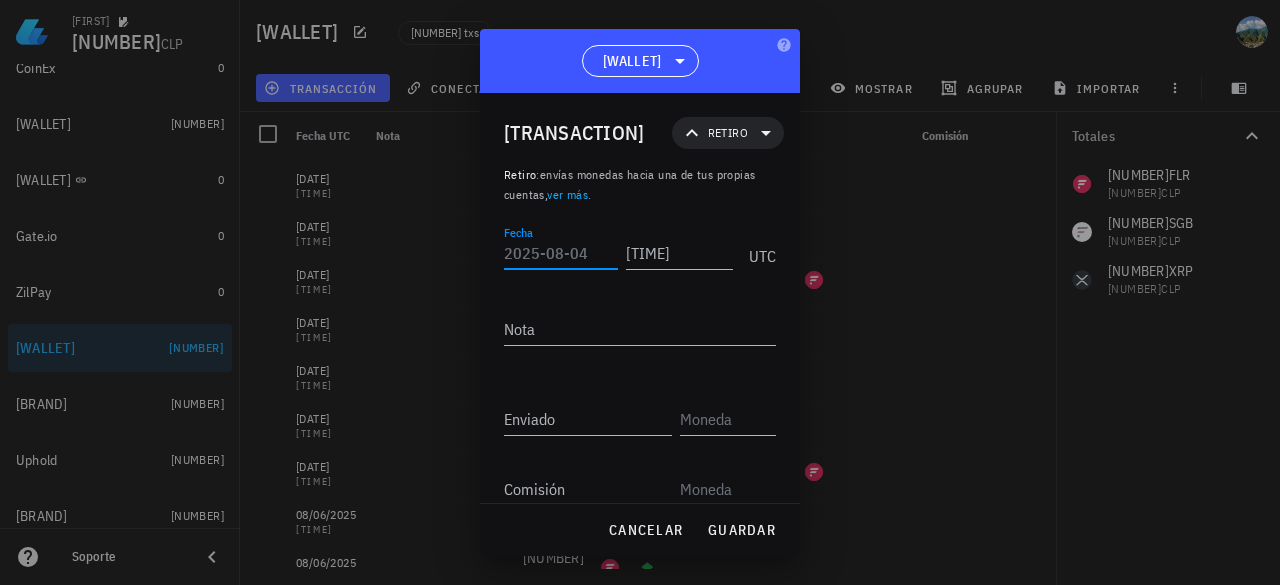 paste on "[YEAR]-[DATE]-[DATE]" 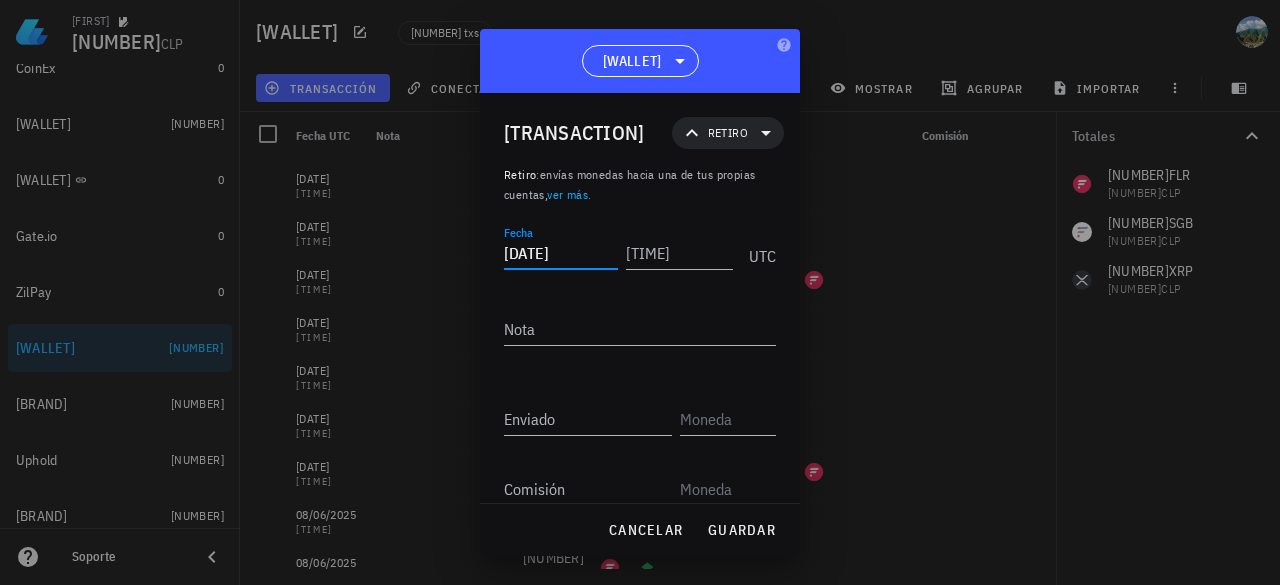 type on "[YEAR]-[DATE]-[DATE]" 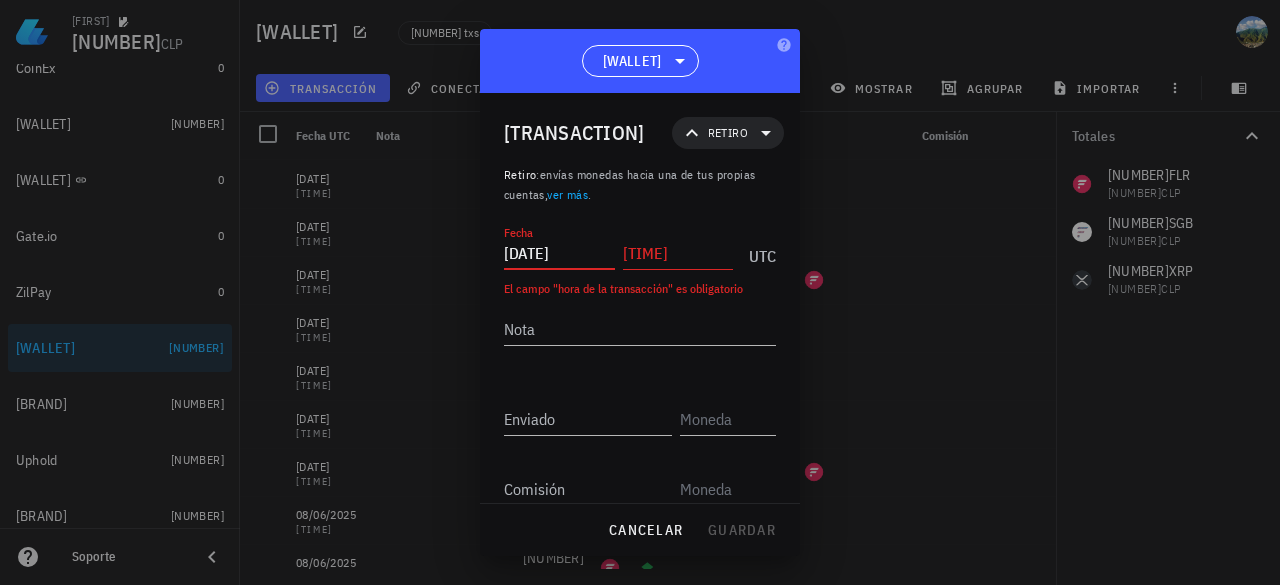 click on "Hora" at bounding box center [678, 253] 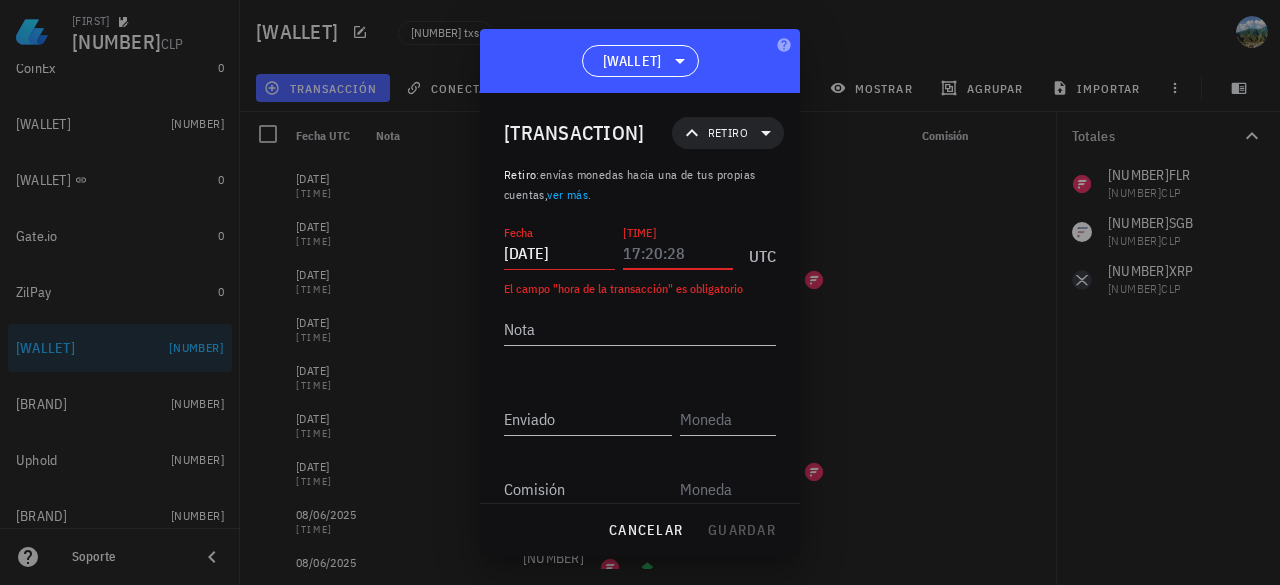 paste on "[TIME]" 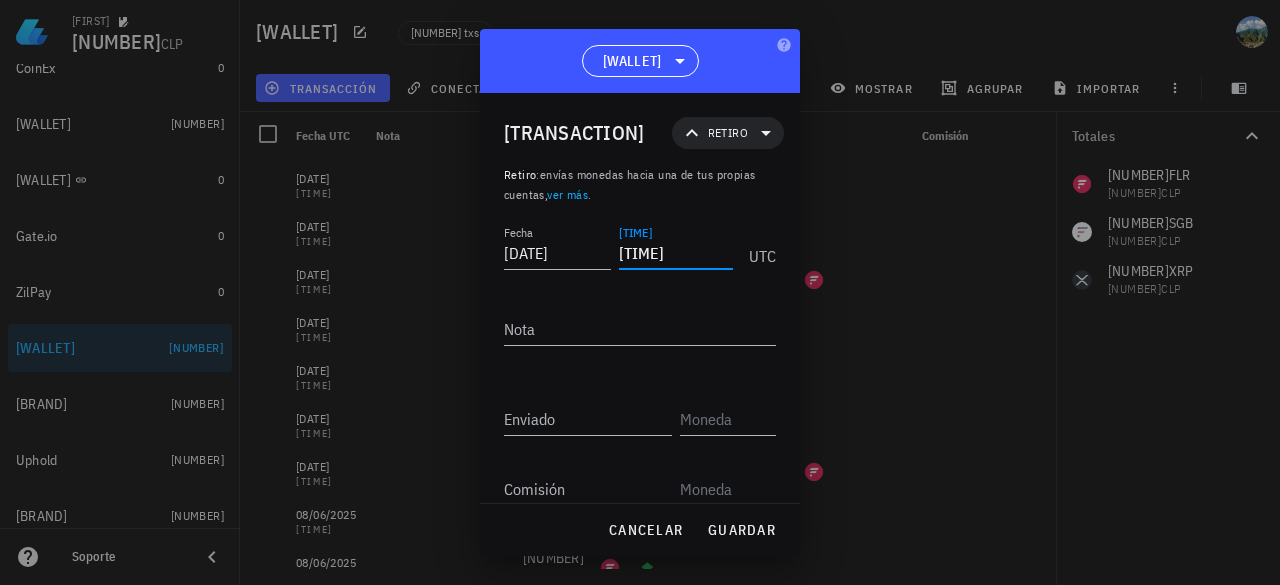 type on "[TIME]" 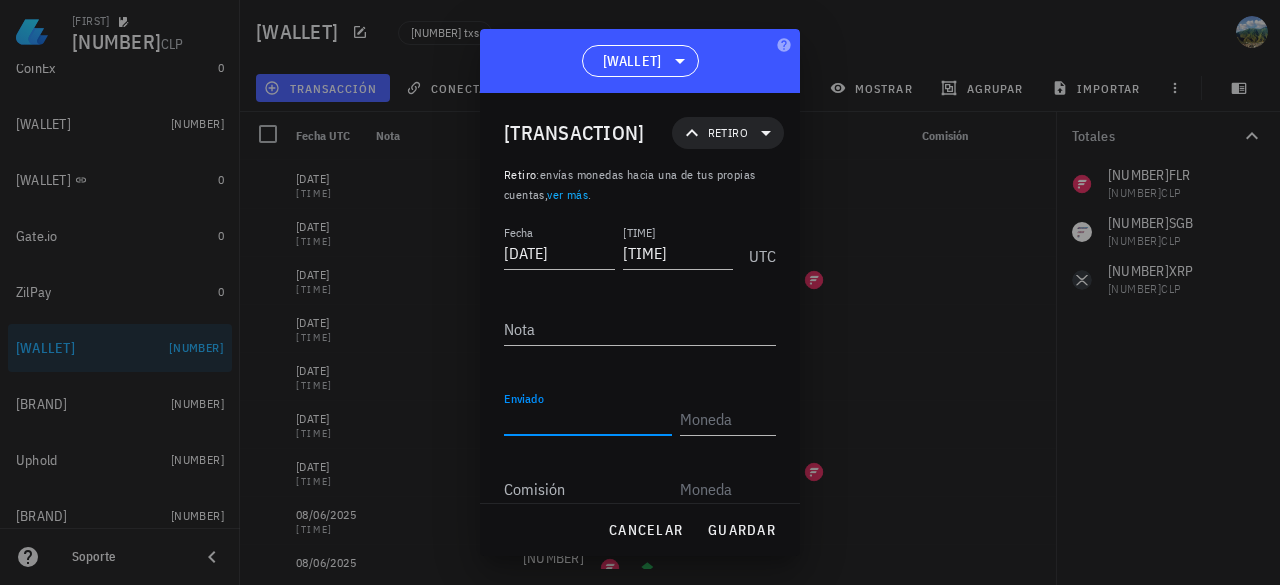 click on "Enviado" at bounding box center (588, 419) 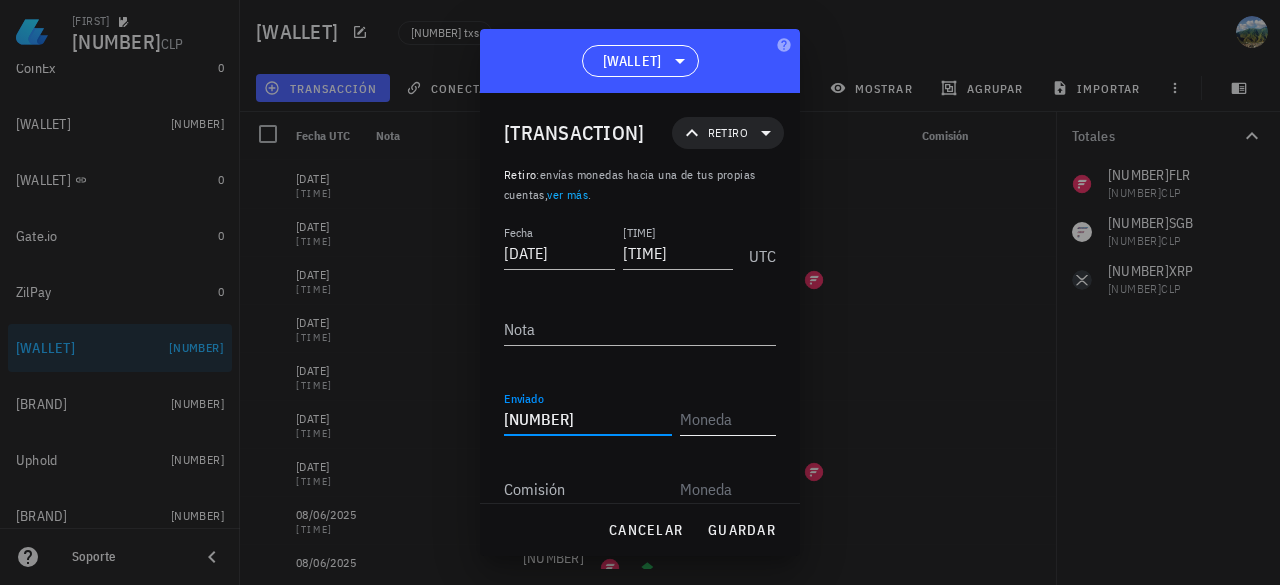 type on "3.000" 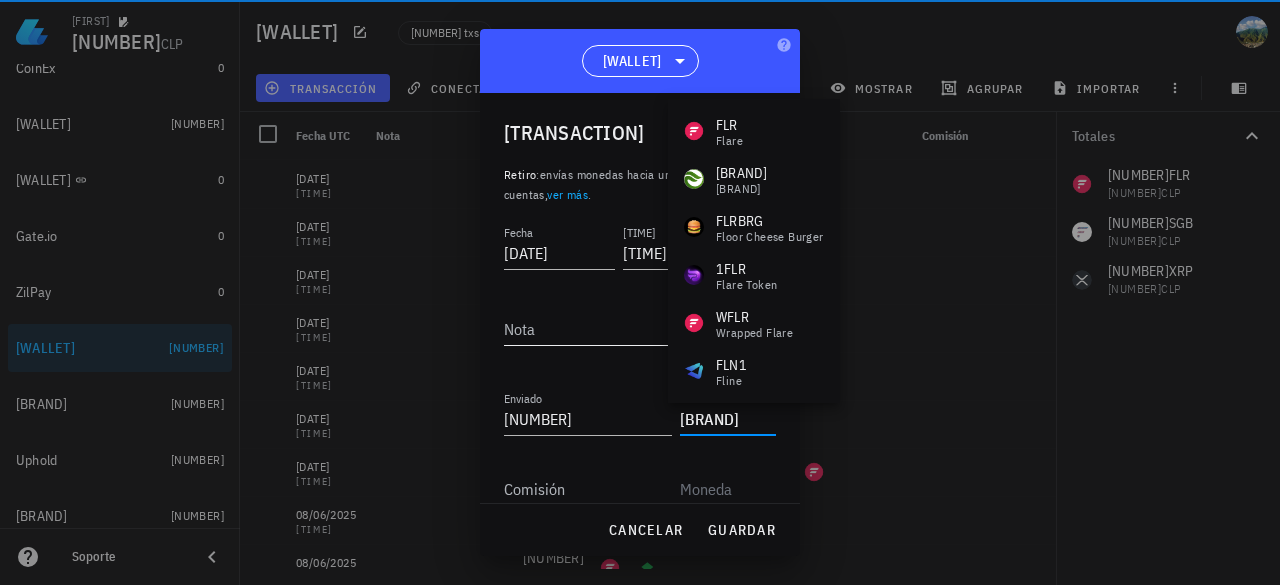 click on "Nota" at bounding box center (640, 329) 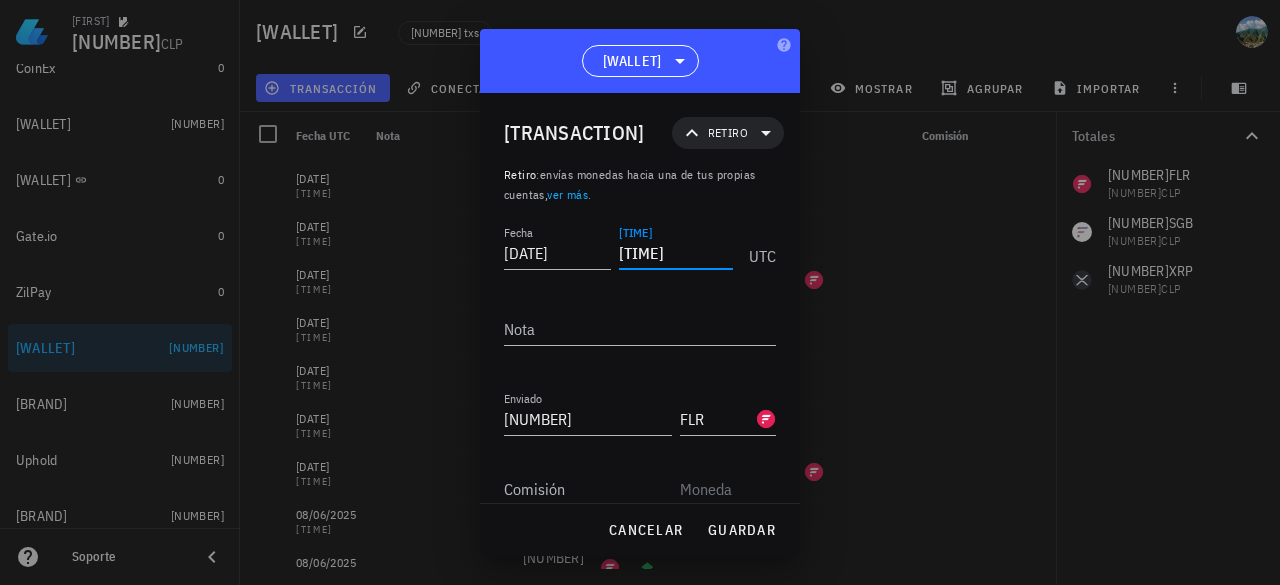 click on "[TIME]" at bounding box center [676, 253] 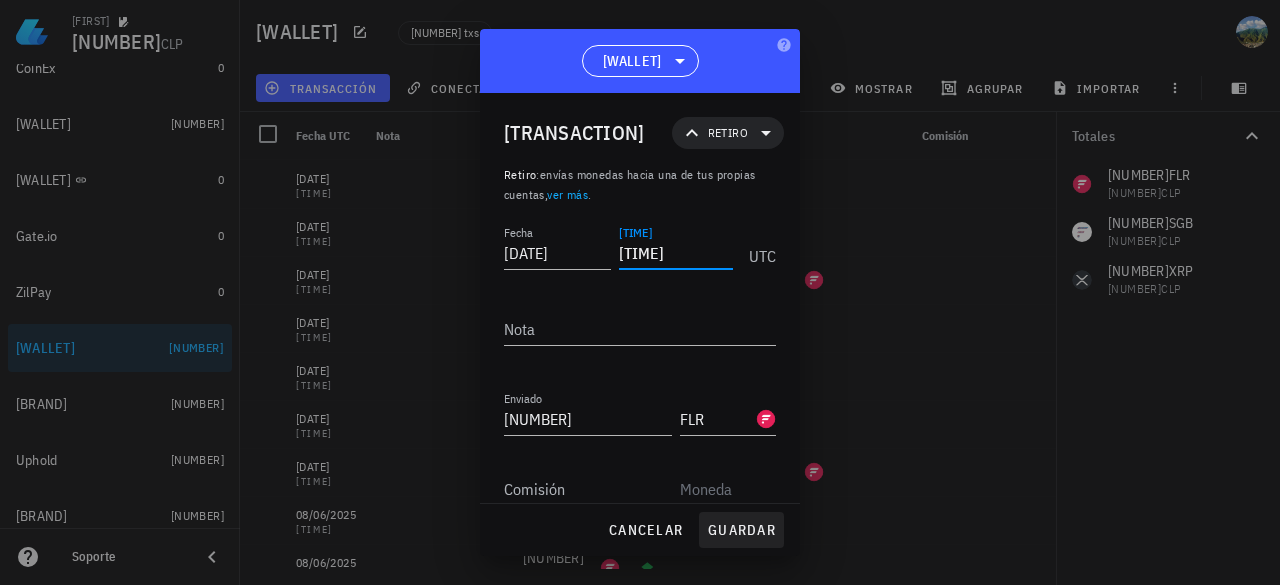 type on "17:19:20" 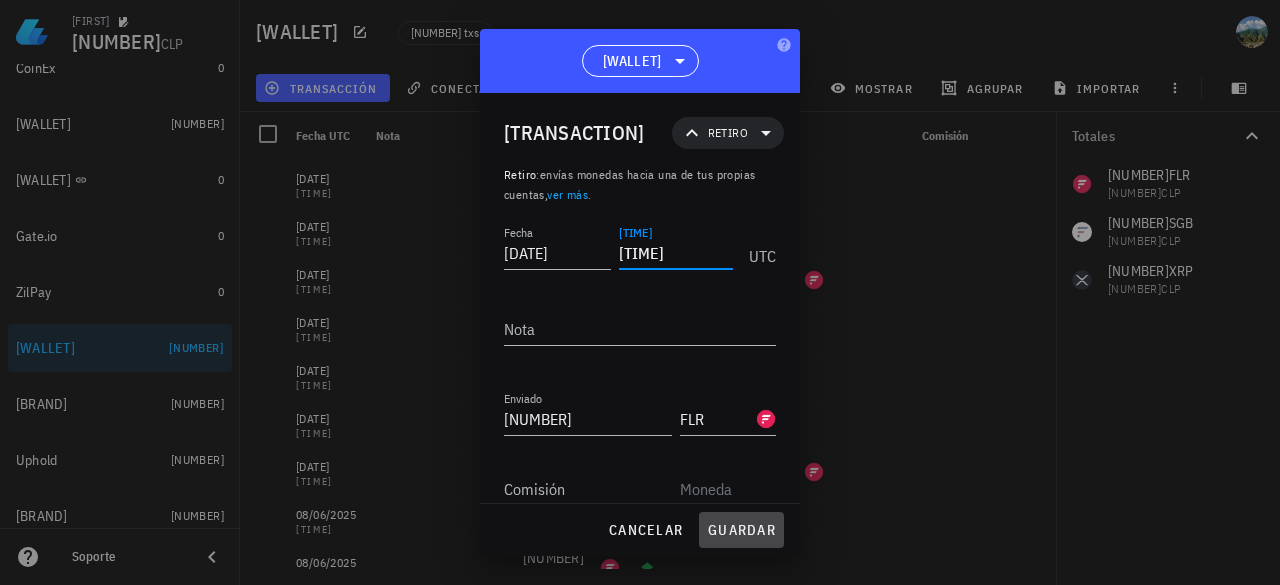 click on "guardar" at bounding box center (741, 530) 